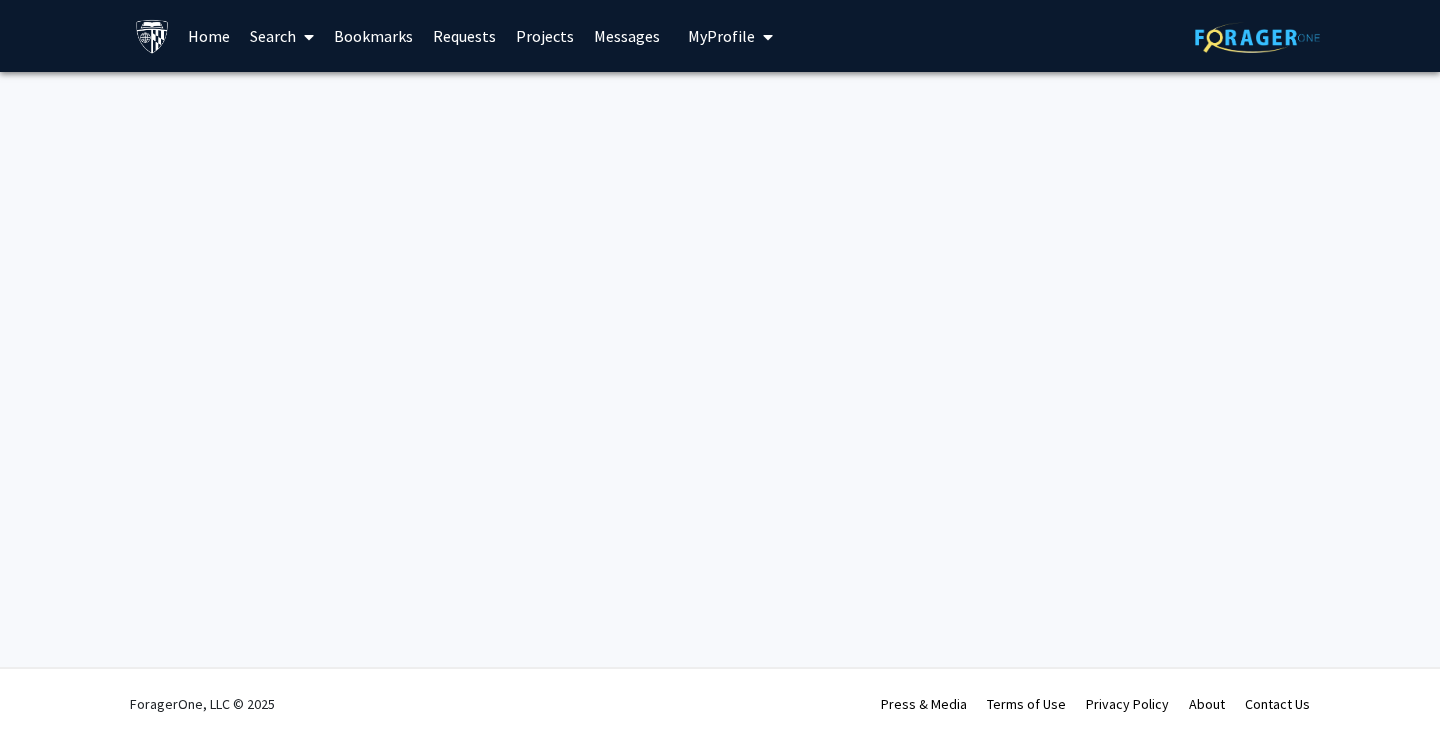 scroll, scrollTop: 0, scrollLeft: 0, axis: both 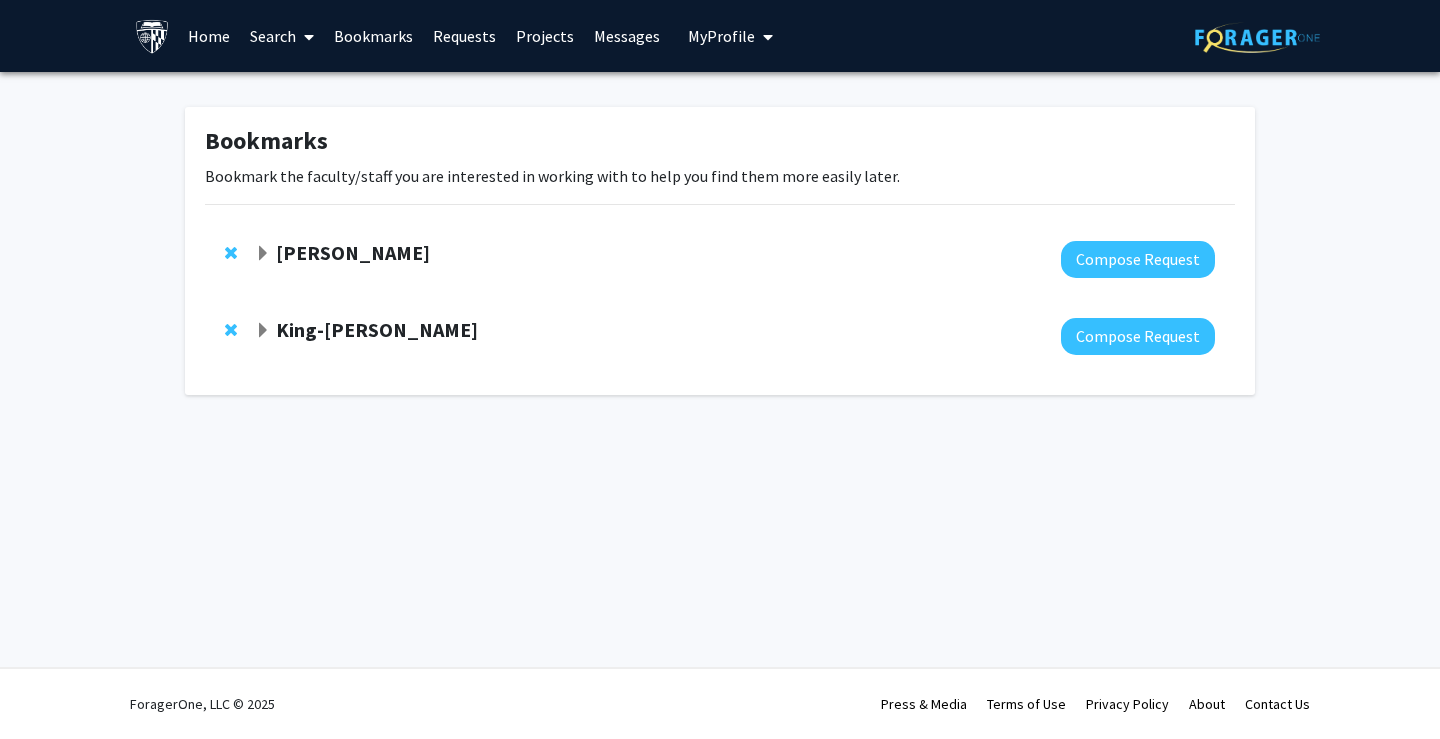 click on "Search" at bounding box center [282, 36] 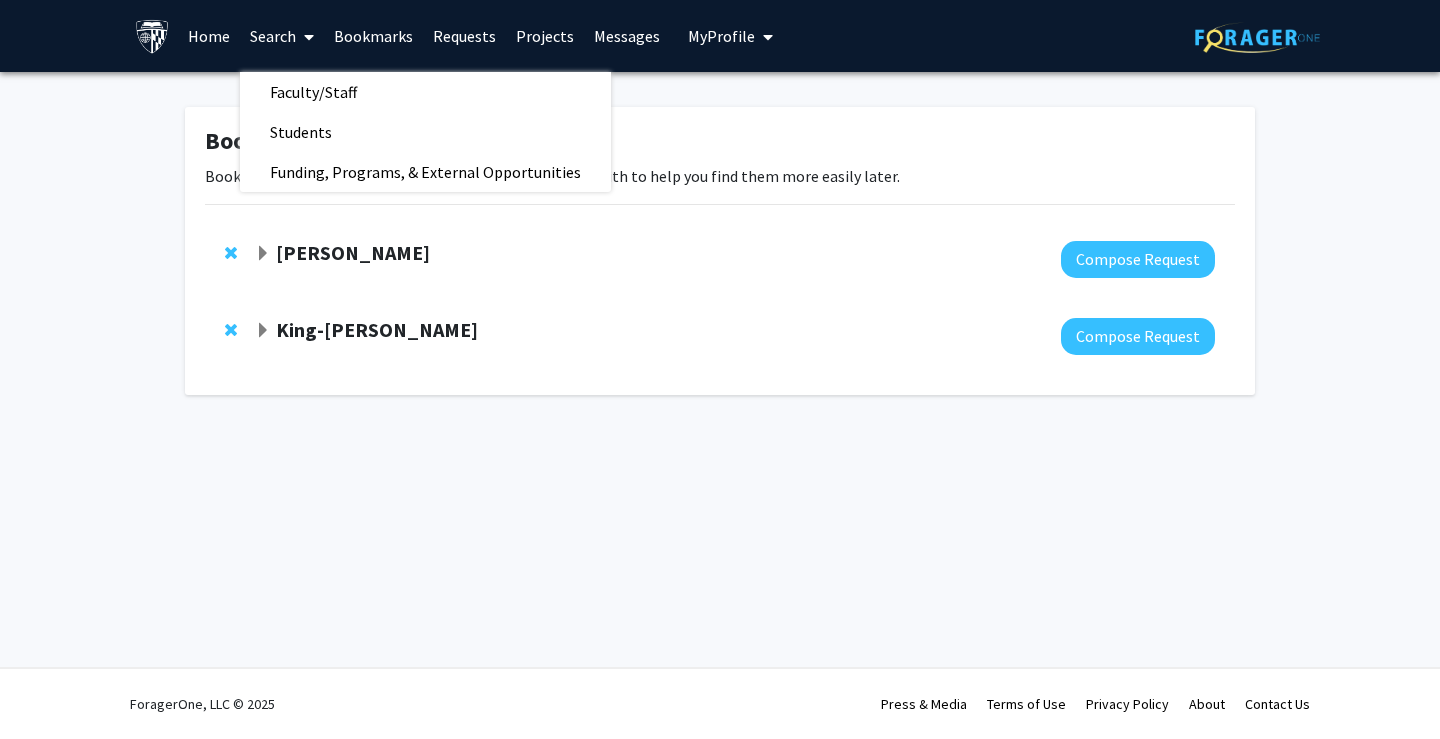 click on "Search" at bounding box center (282, 36) 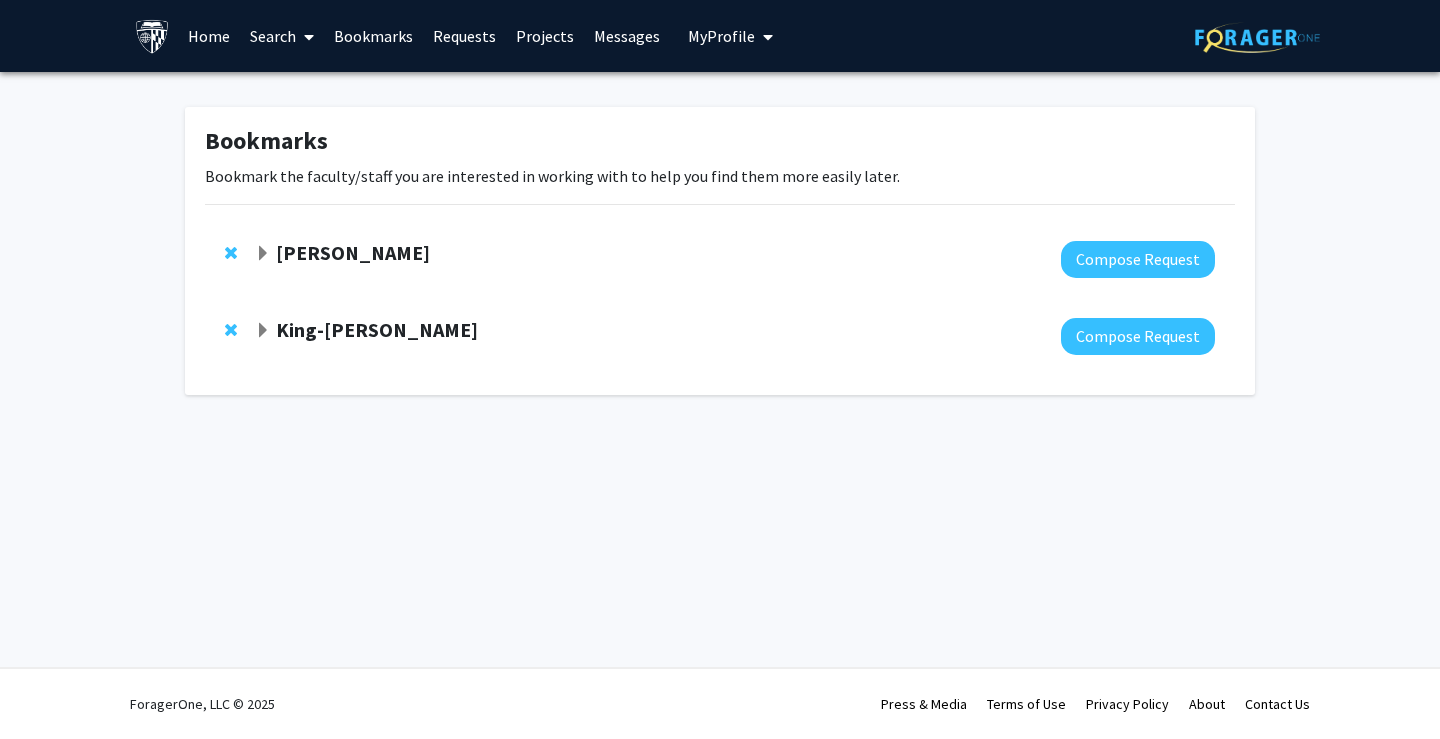 click on "Home" at bounding box center (209, 36) 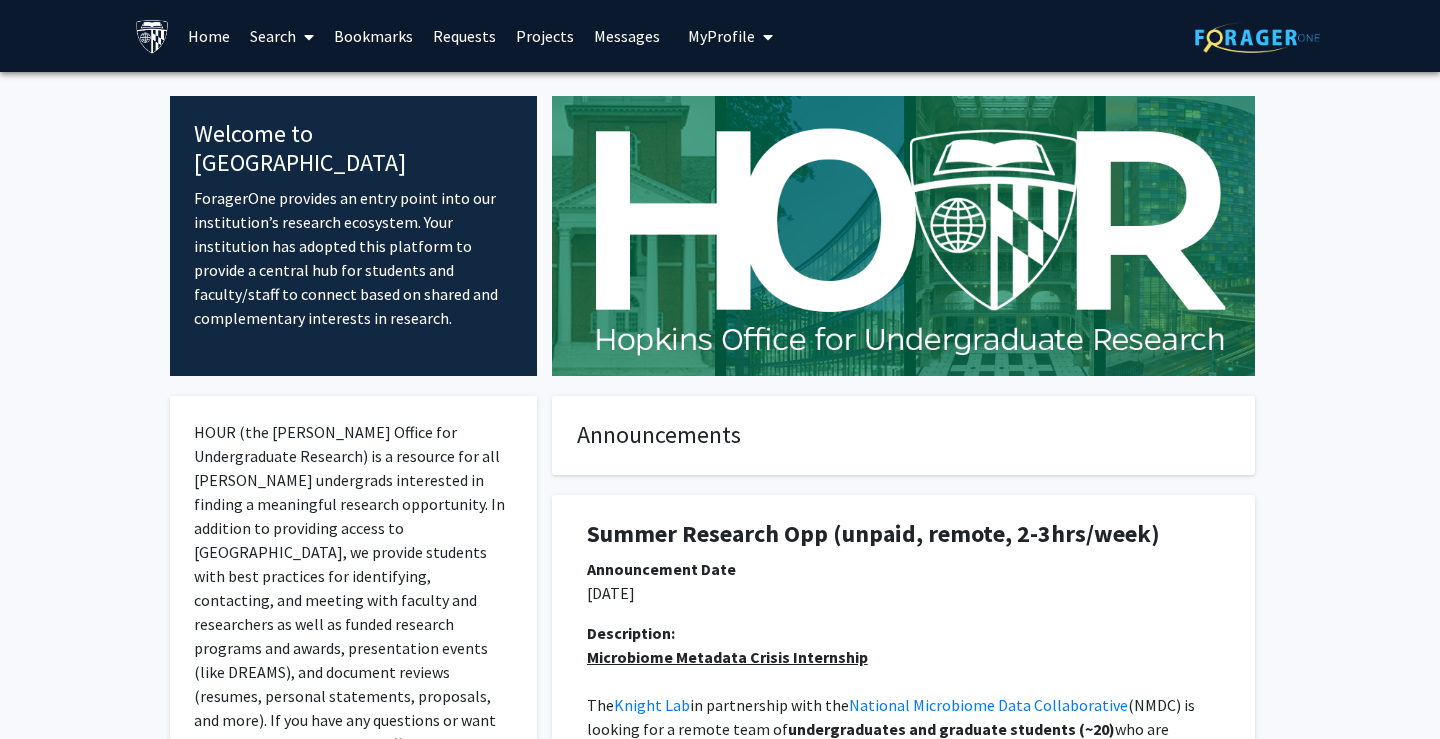 click on "Announcements" 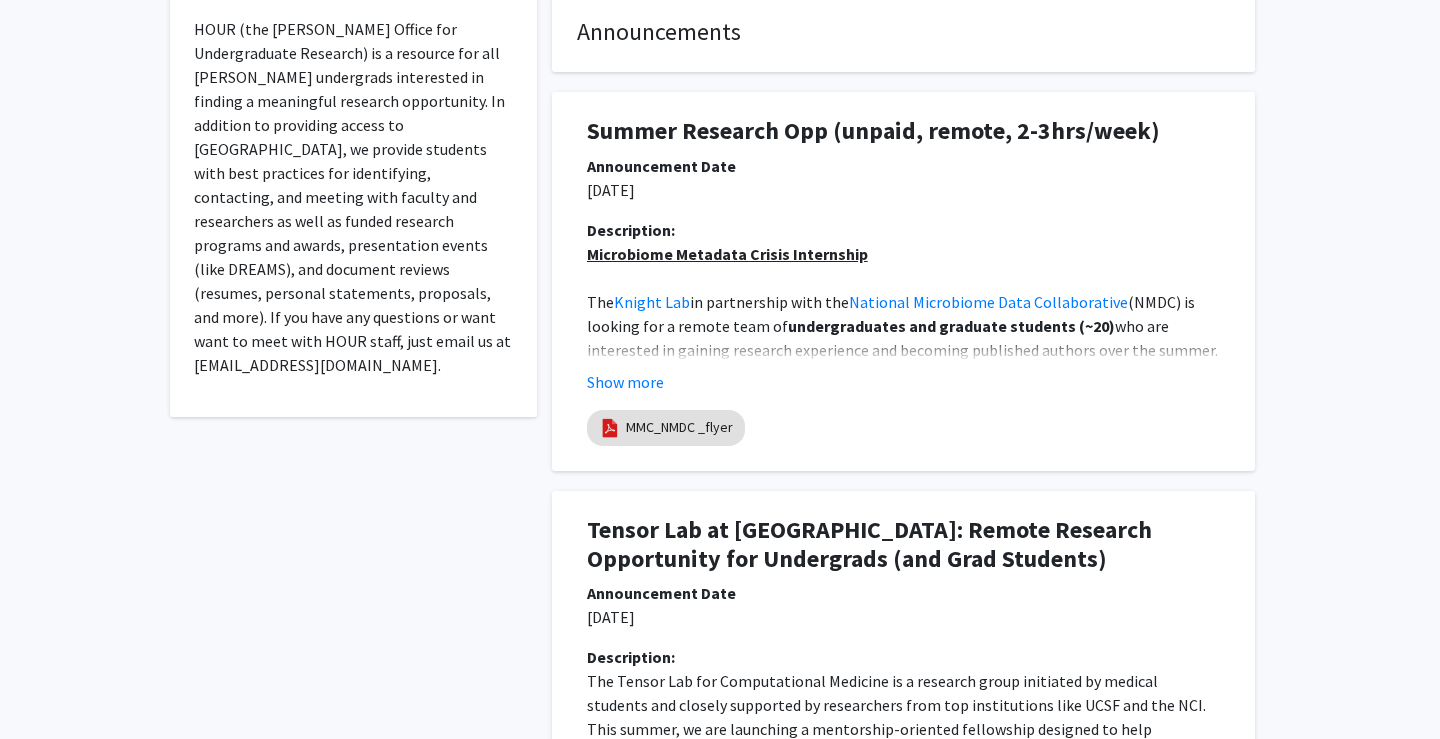 scroll, scrollTop: 408, scrollLeft: 0, axis: vertical 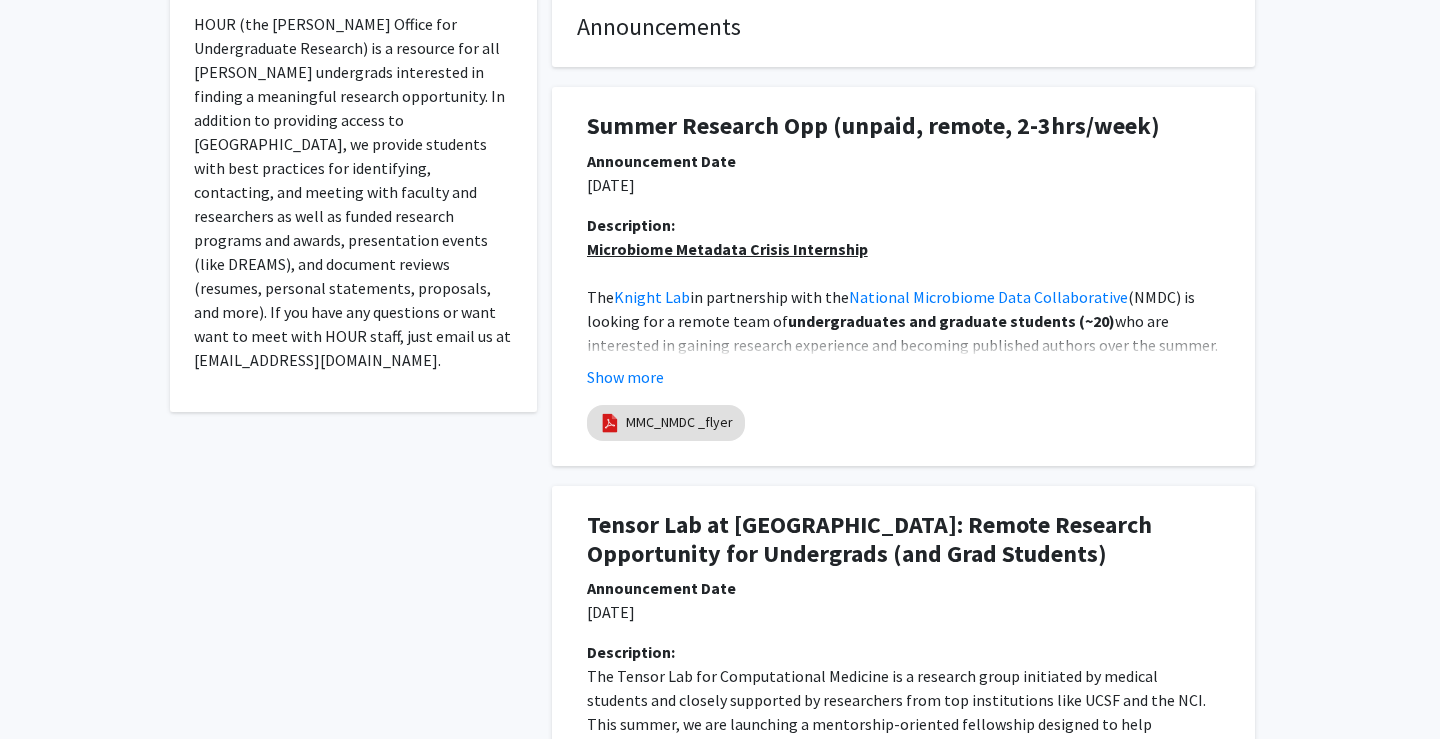click on "who are interested in gaining research experience and becoming published authors over the summer. Our lab at the" 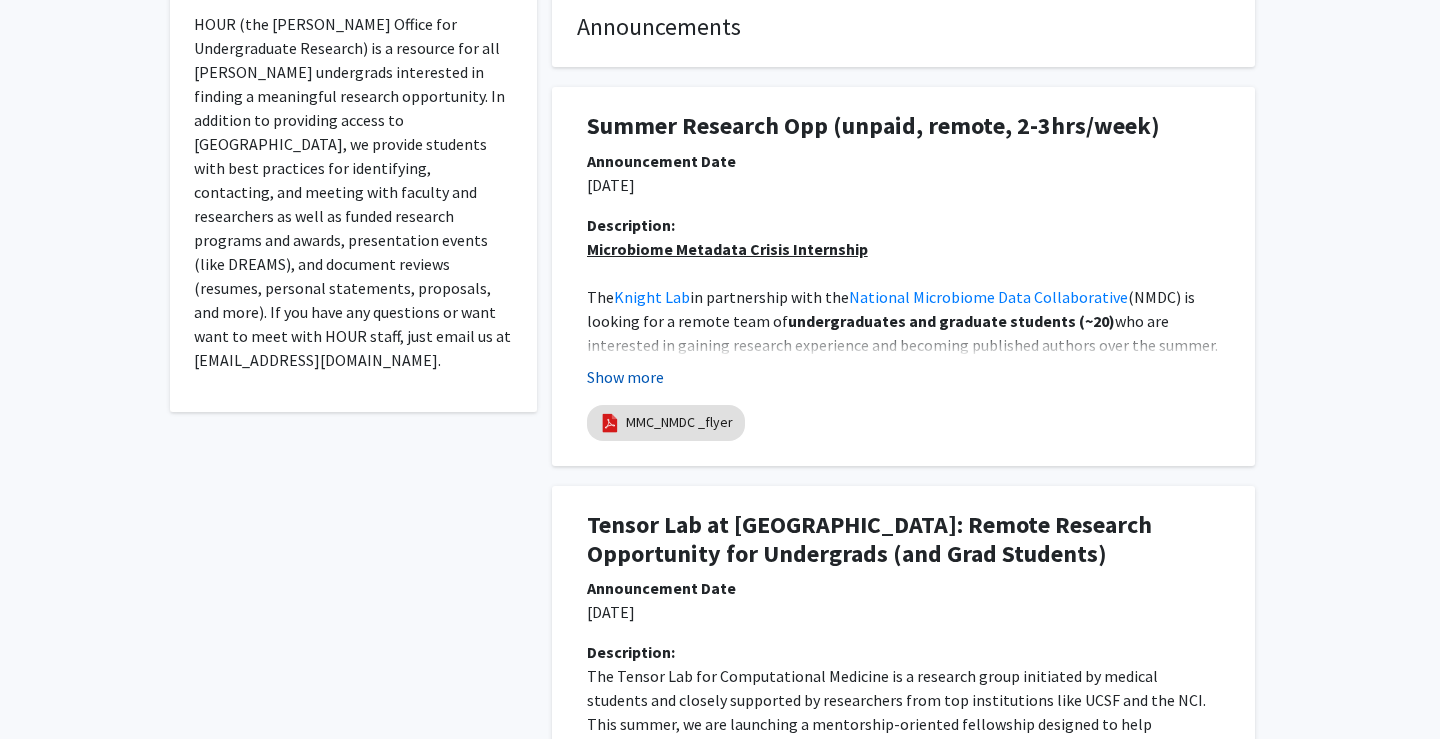 click on "Show more" 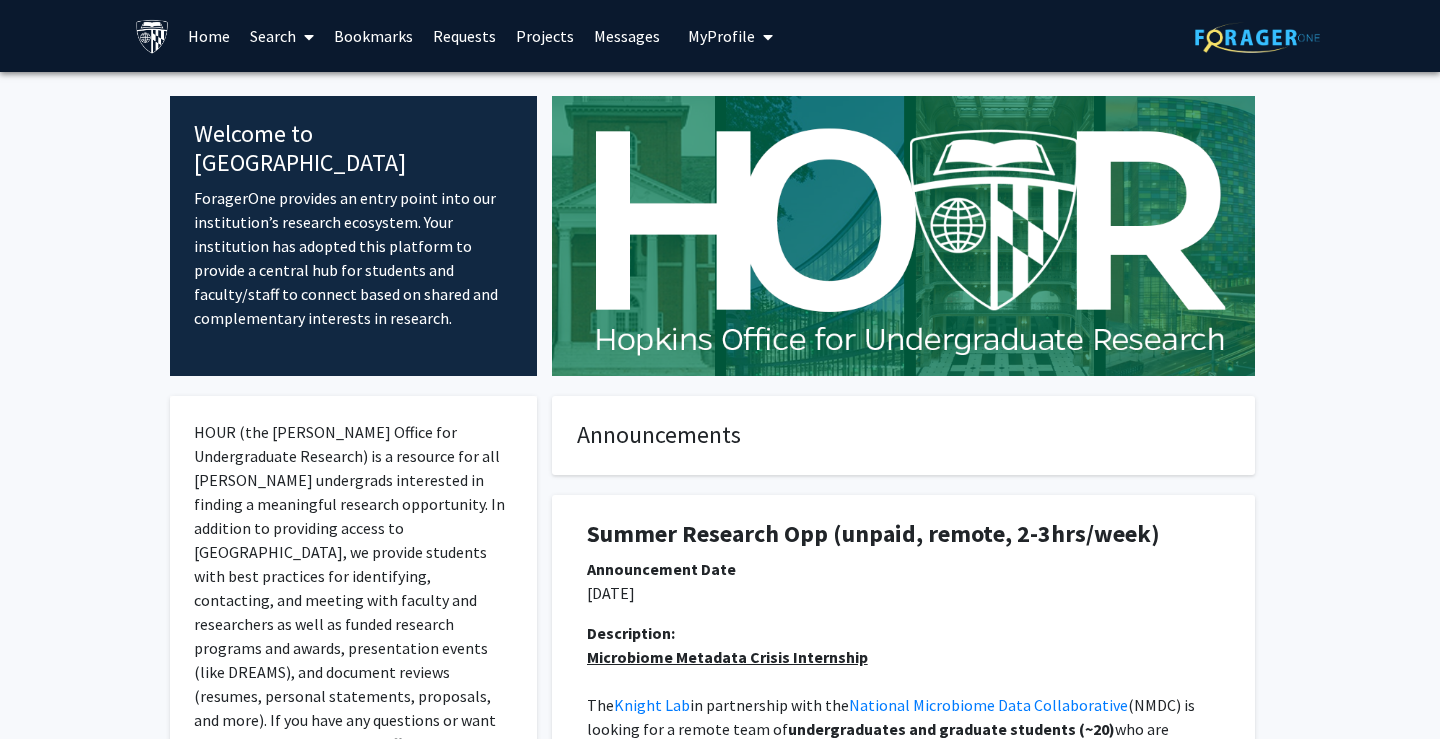 scroll, scrollTop: 0, scrollLeft: 0, axis: both 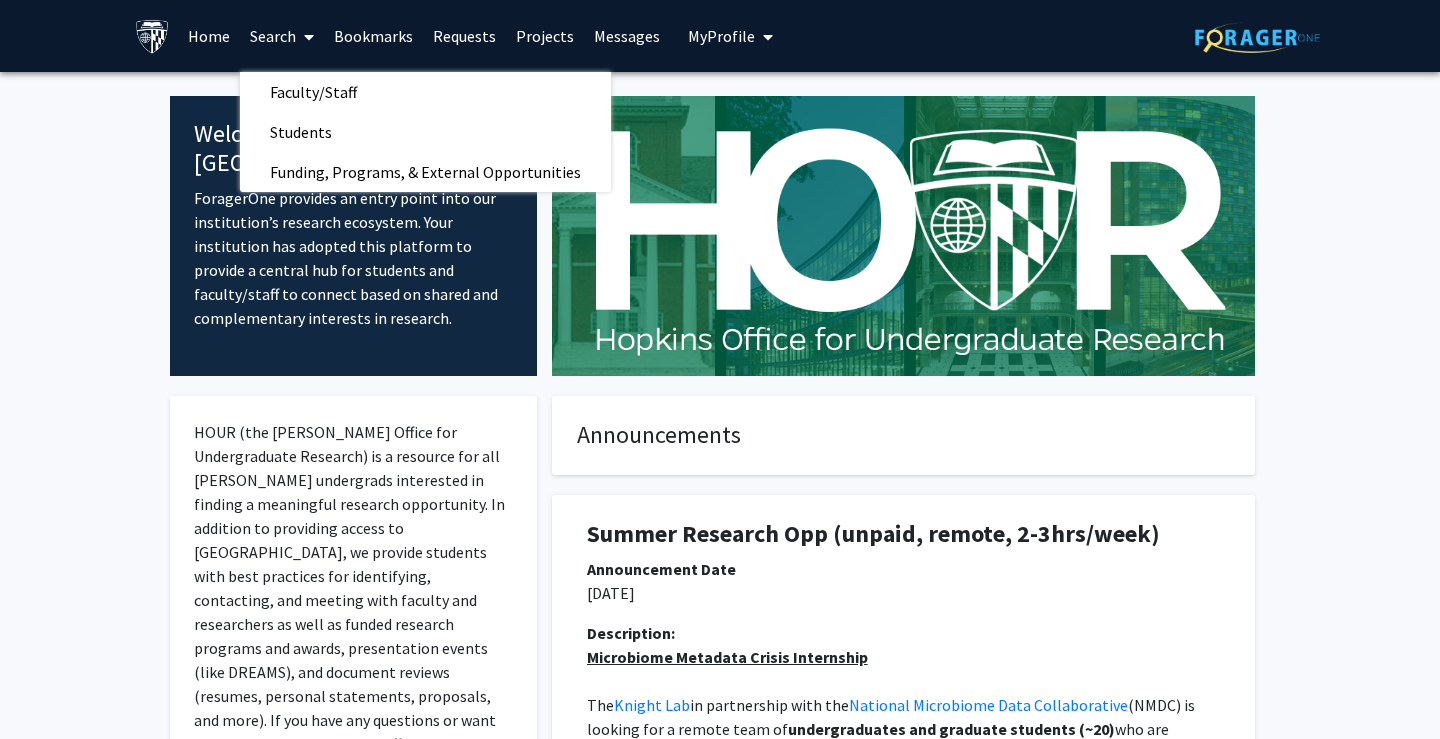 click on "Home" at bounding box center [209, 36] 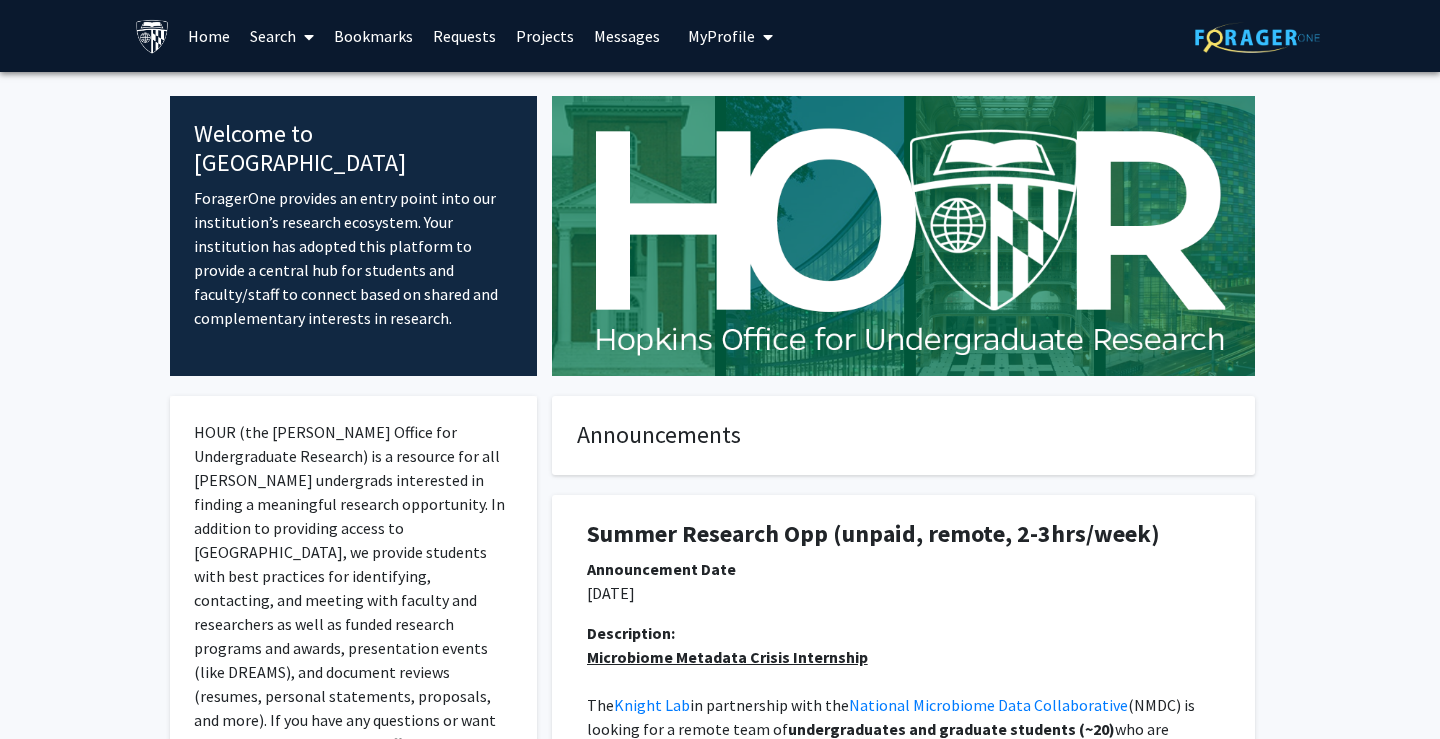 click on "Search" at bounding box center [282, 36] 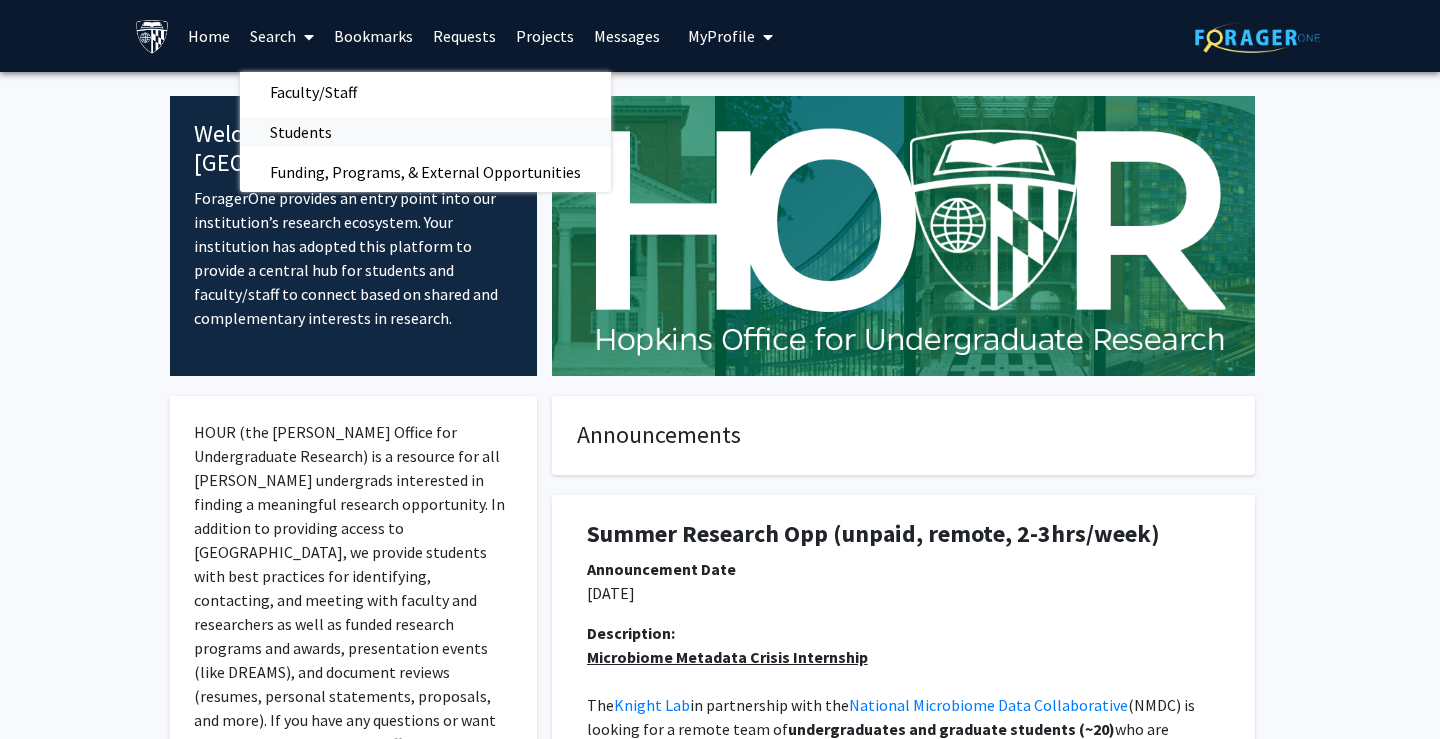 click on "Students" at bounding box center [301, 132] 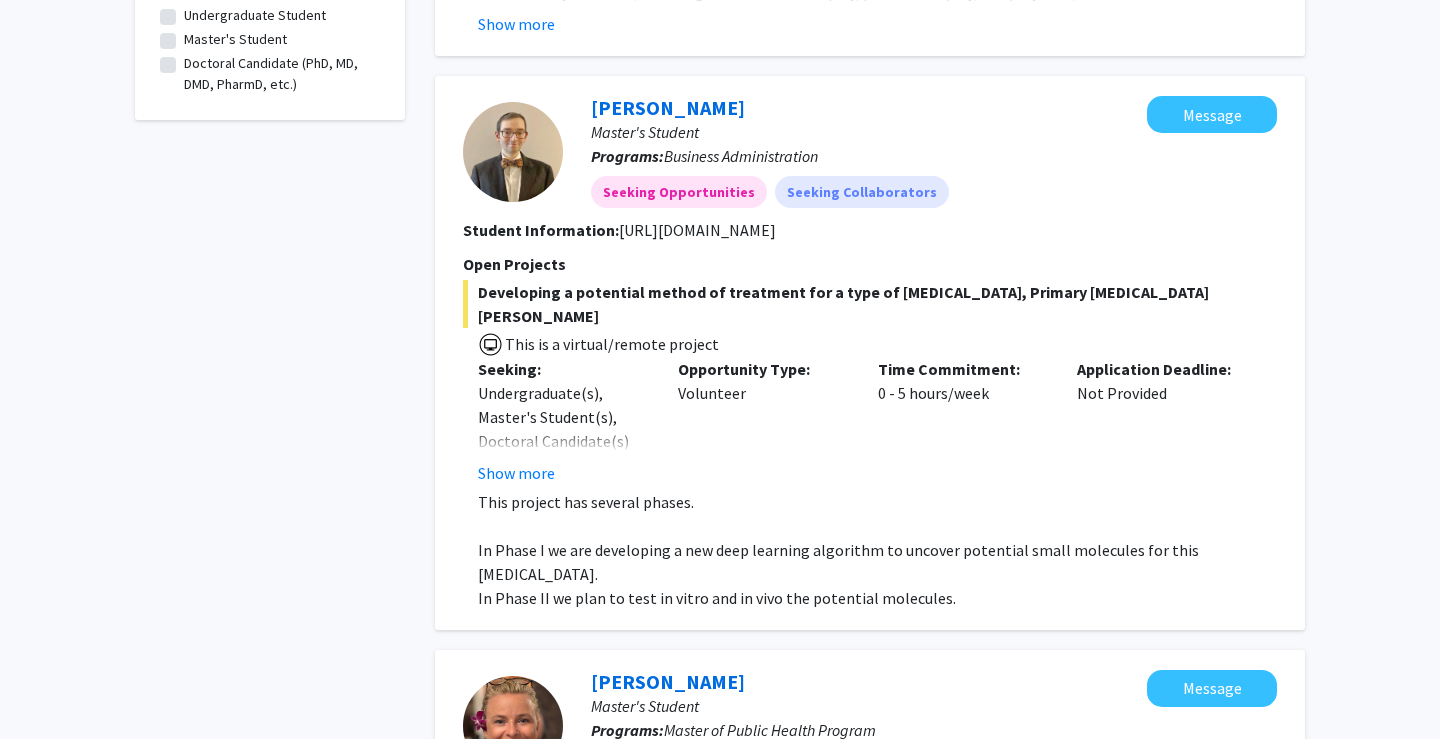 scroll, scrollTop: 774, scrollLeft: 0, axis: vertical 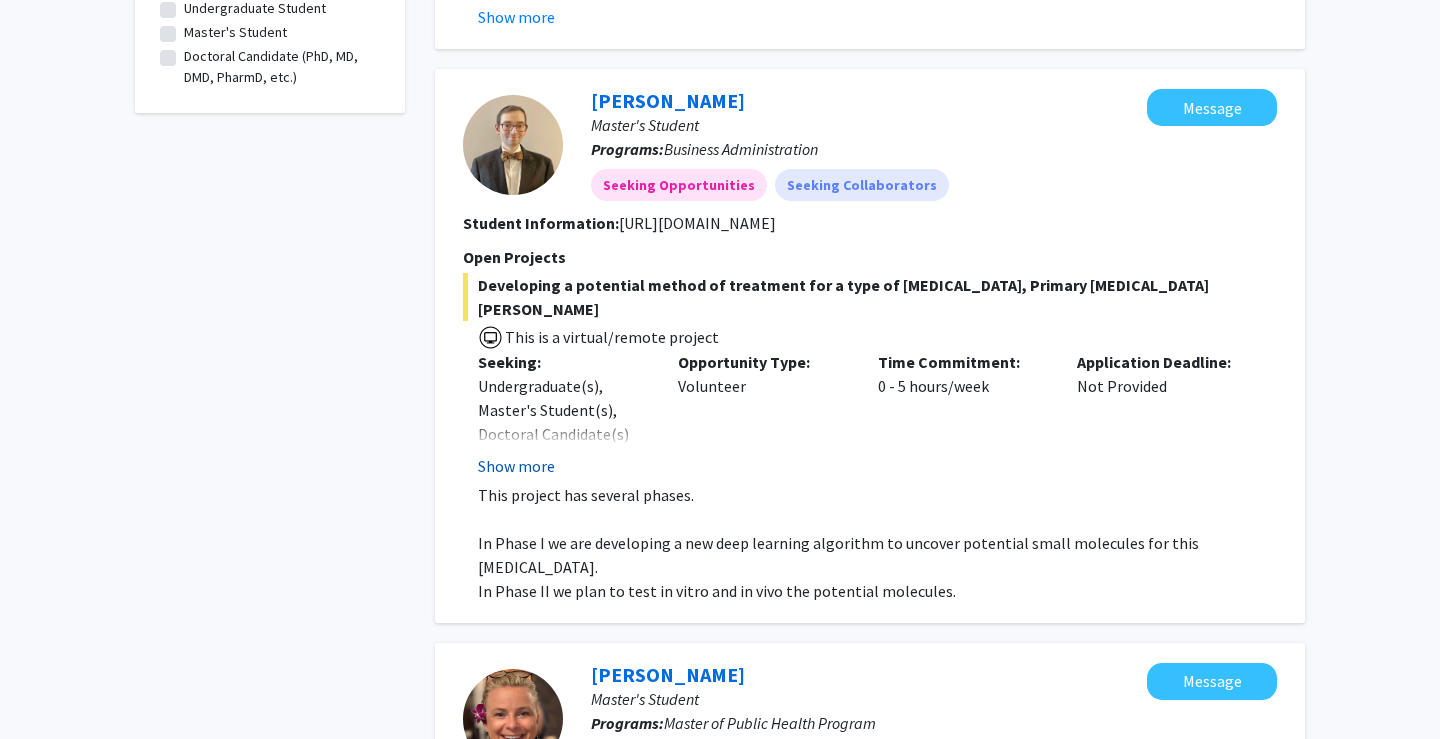 click on "Show more" 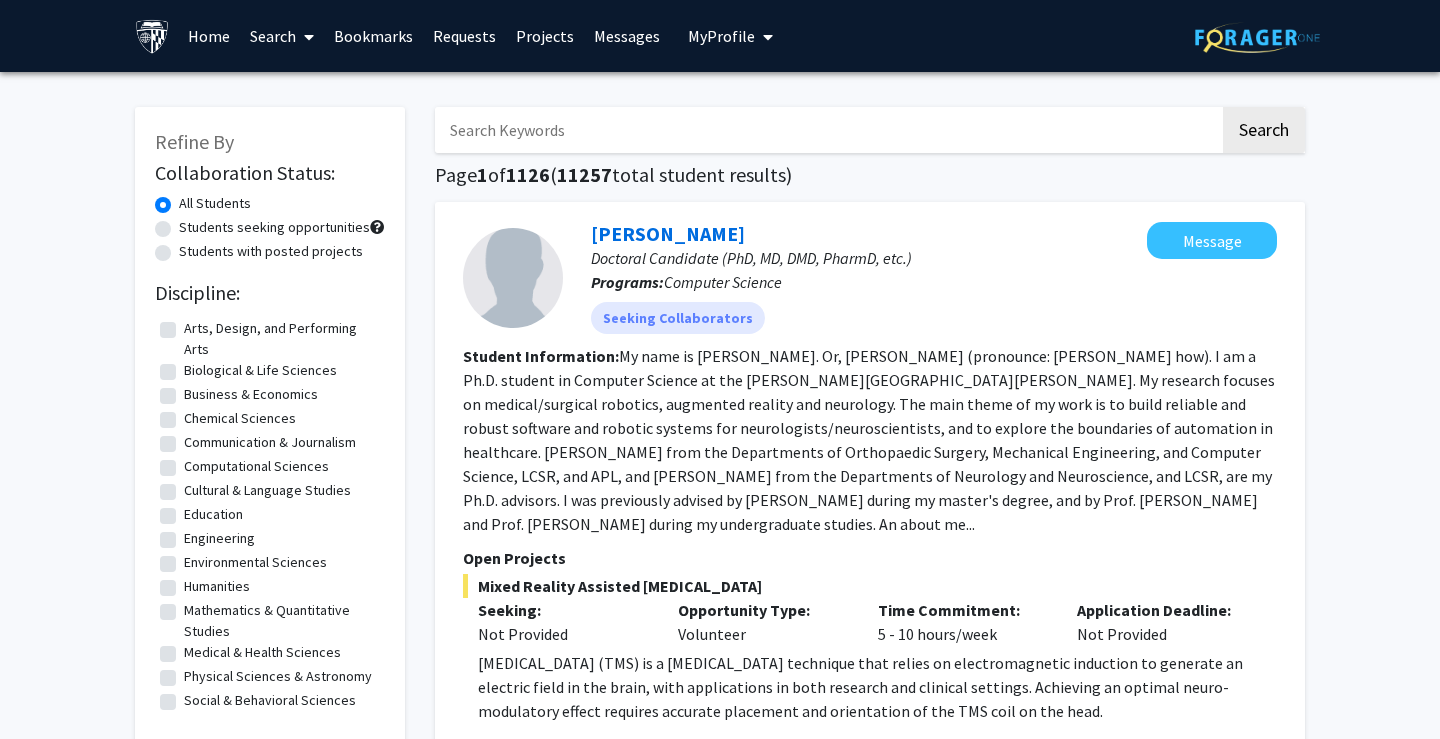 scroll, scrollTop: 0, scrollLeft: 0, axis: both 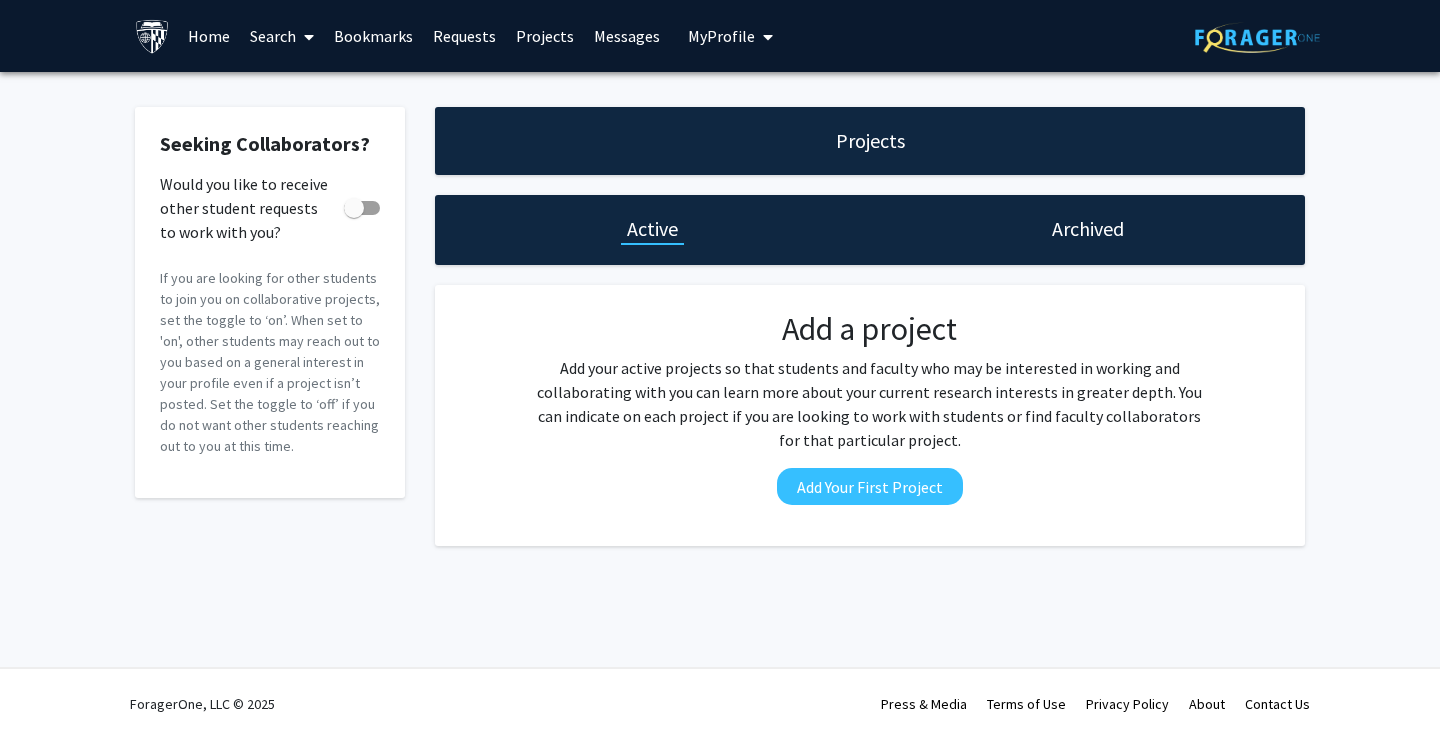 click on "Requests" at bounding box center [464, 36] 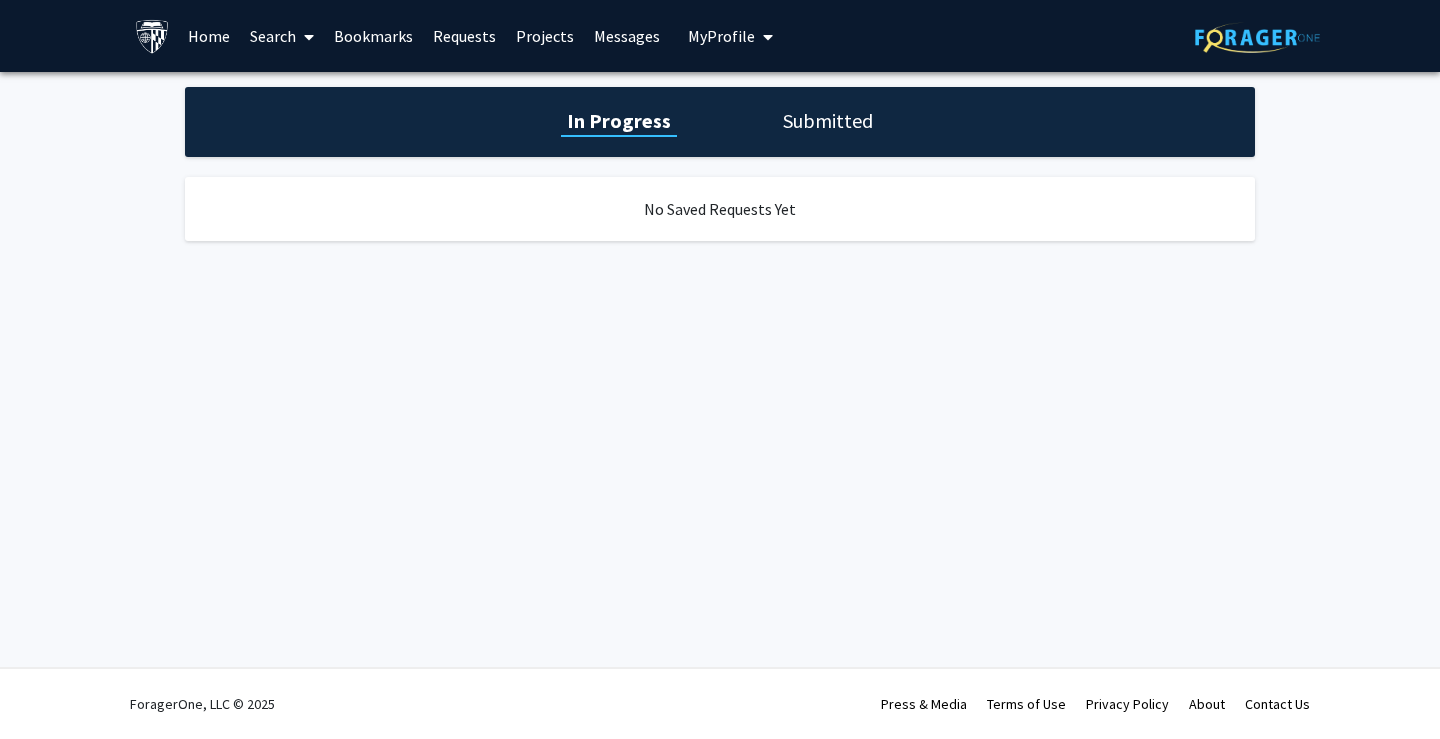 click on "My   Profile" at bounding box center [730, 36] 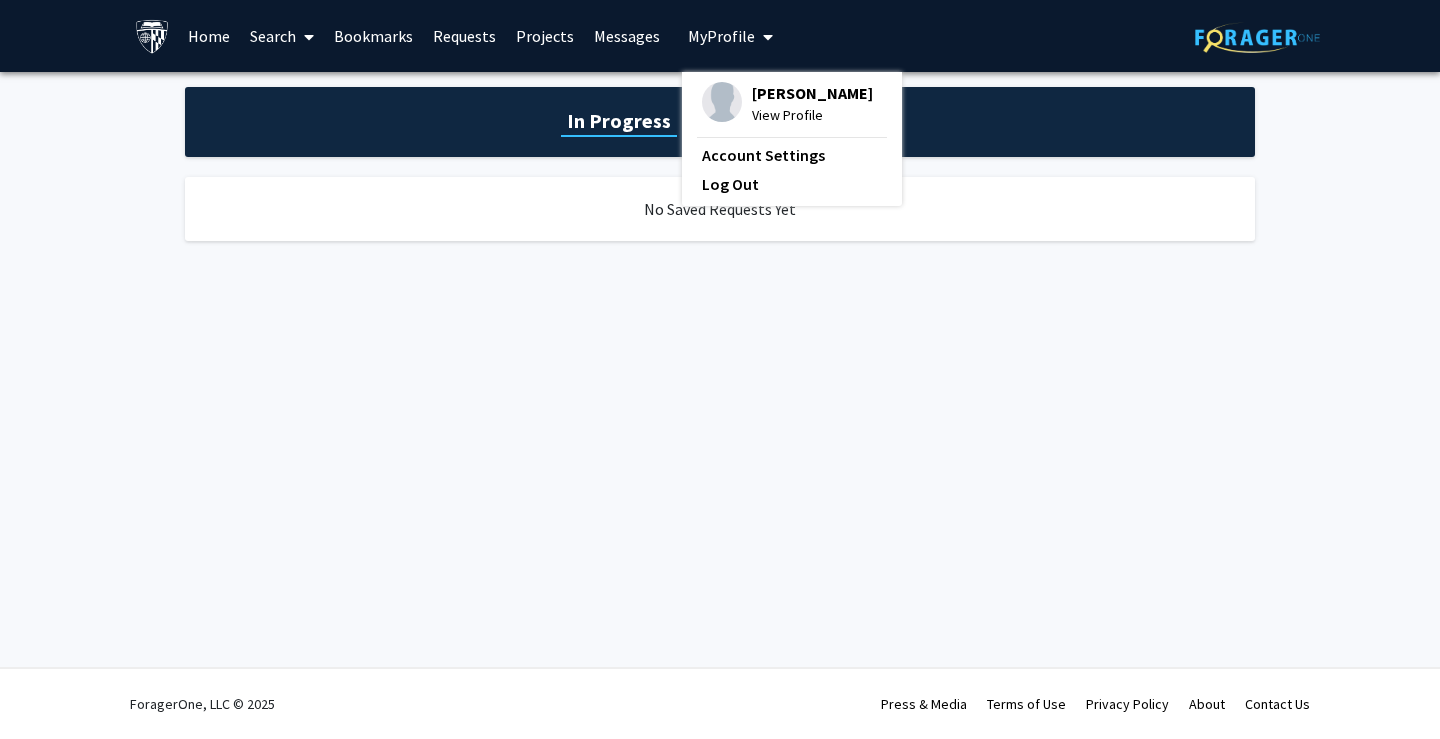 click at bounding box center [722, 102] 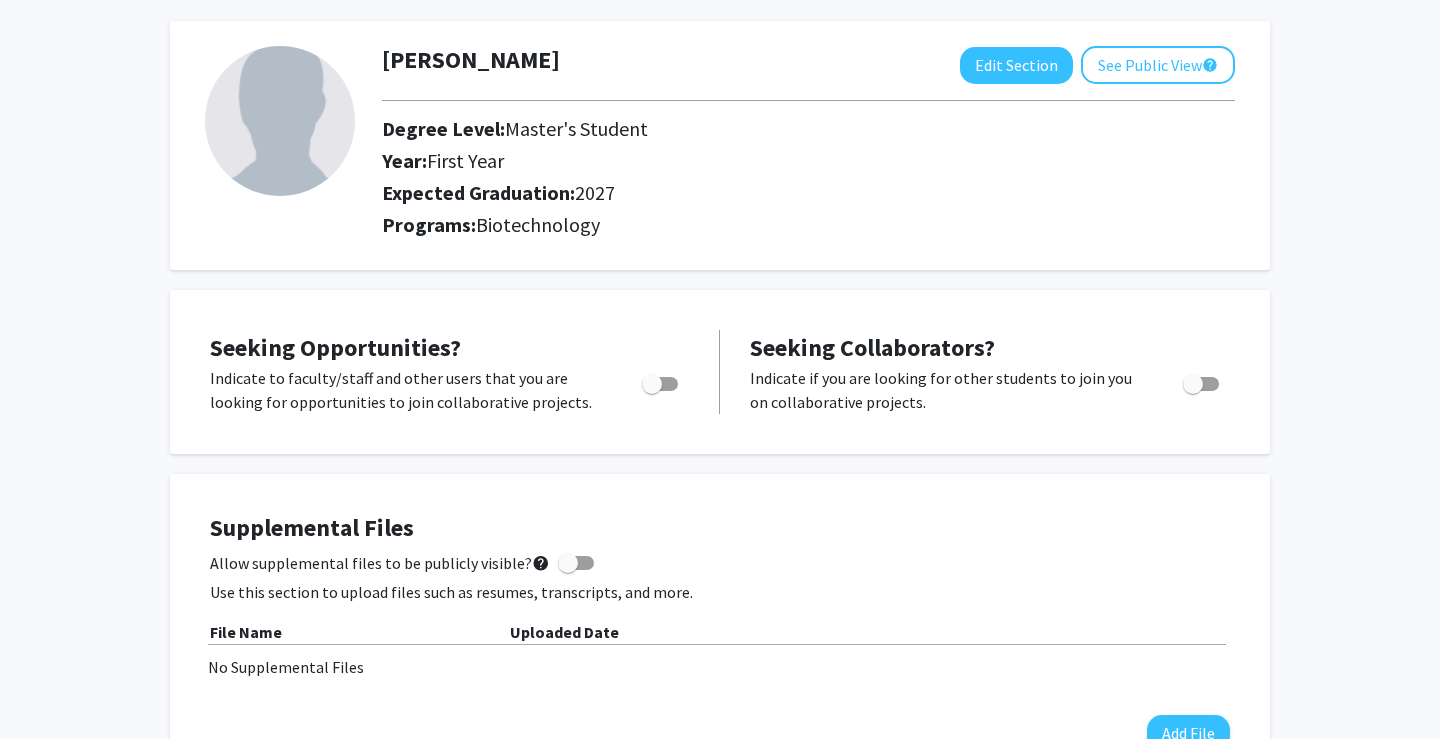scroll, scrollTop: 90, scrollLeft: 0, axis: vertical 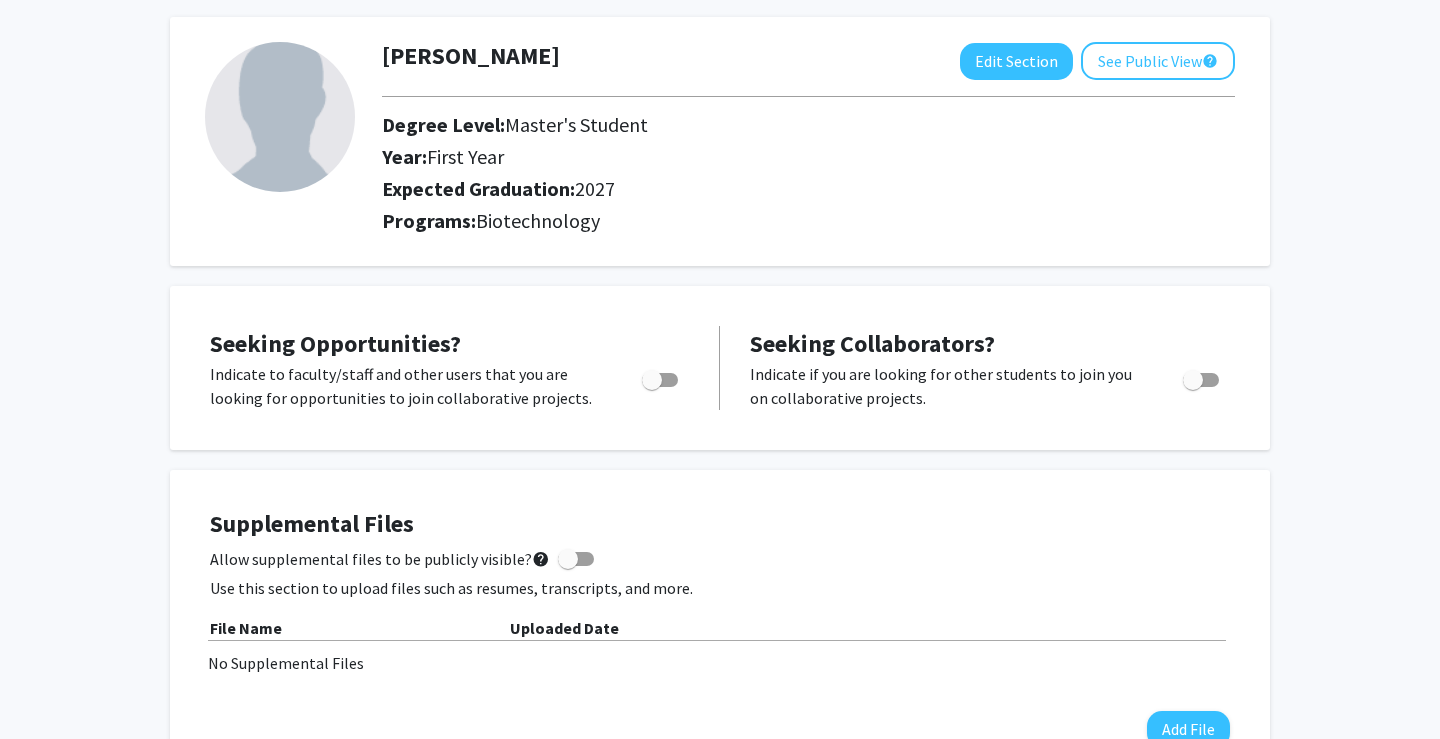 click at bounding box center (652, 380) 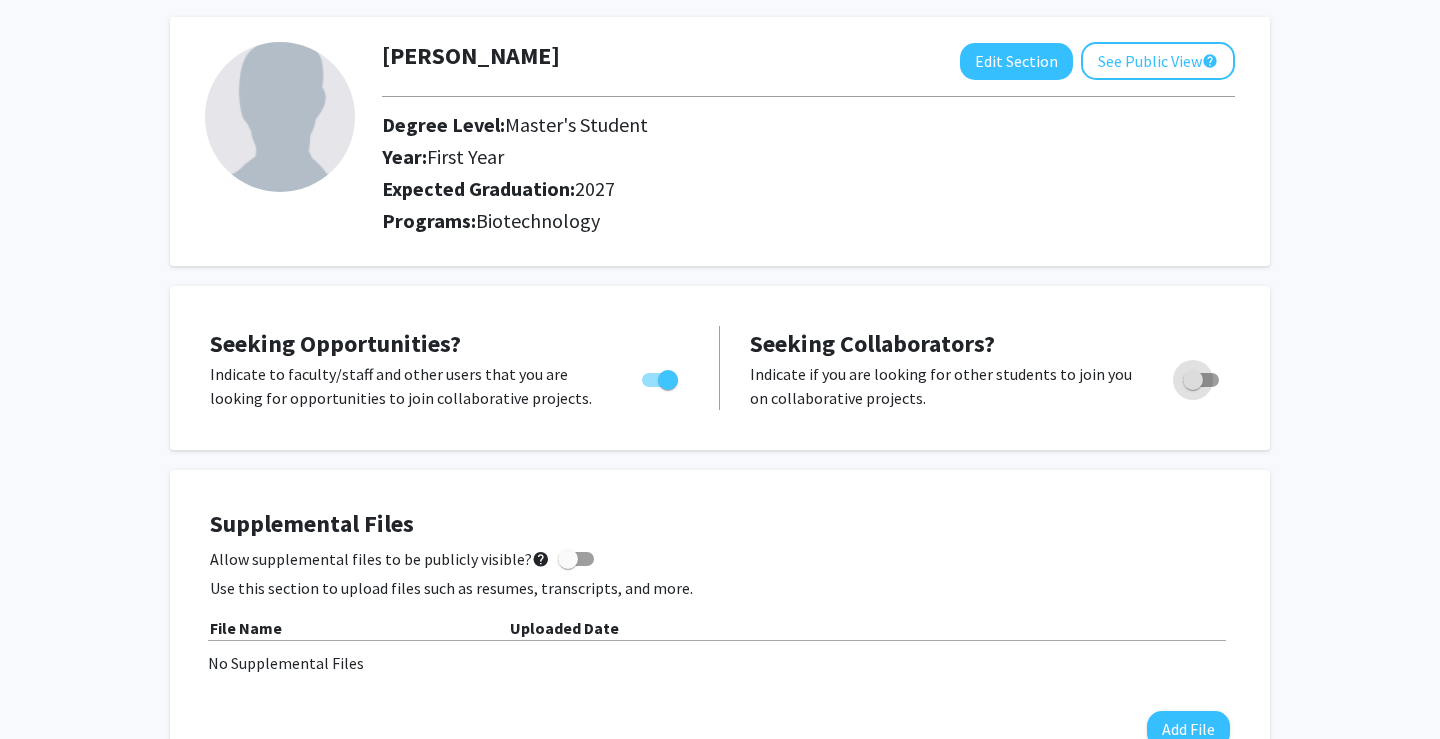 click at bounding box center [1193, 380] 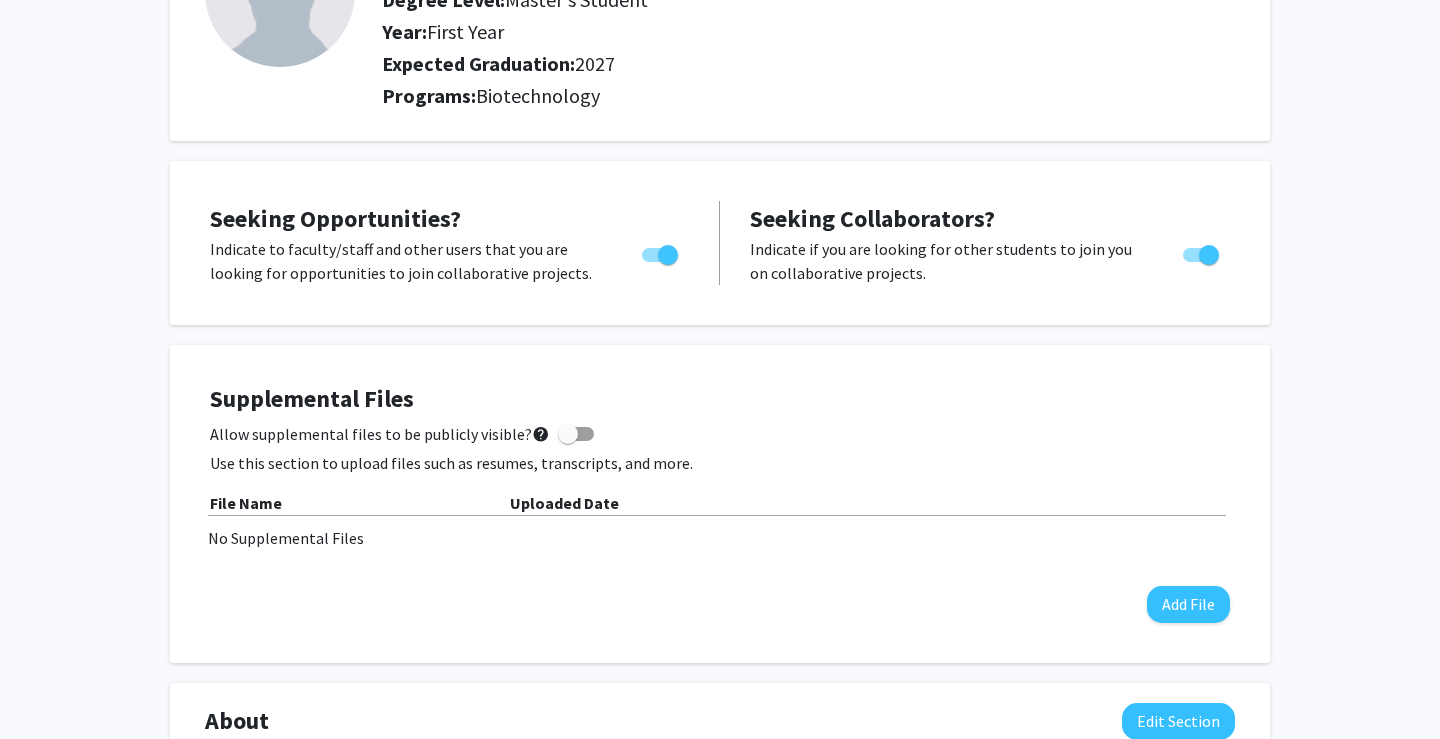 checkbox on "false" 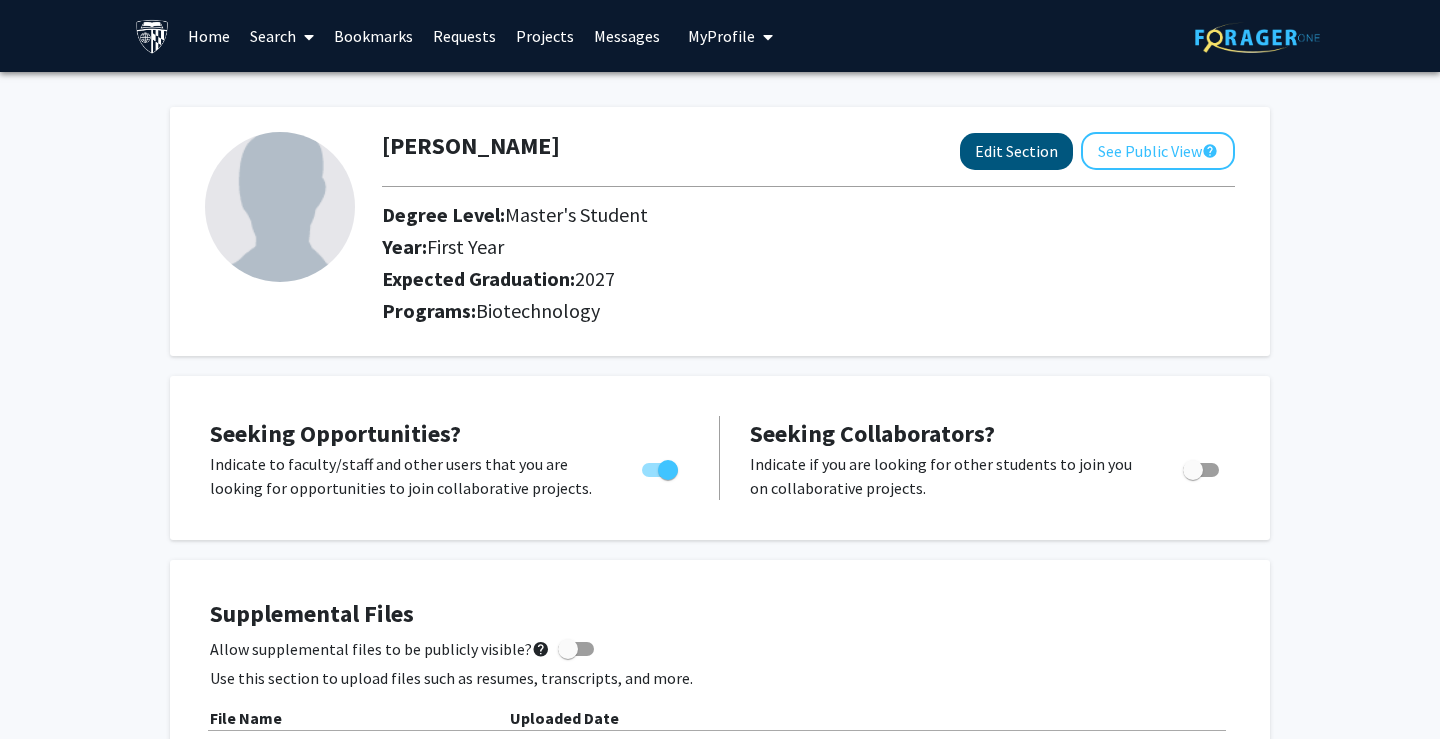 scroll, scrollTop: 0, scrollLeft: 0, axis: both 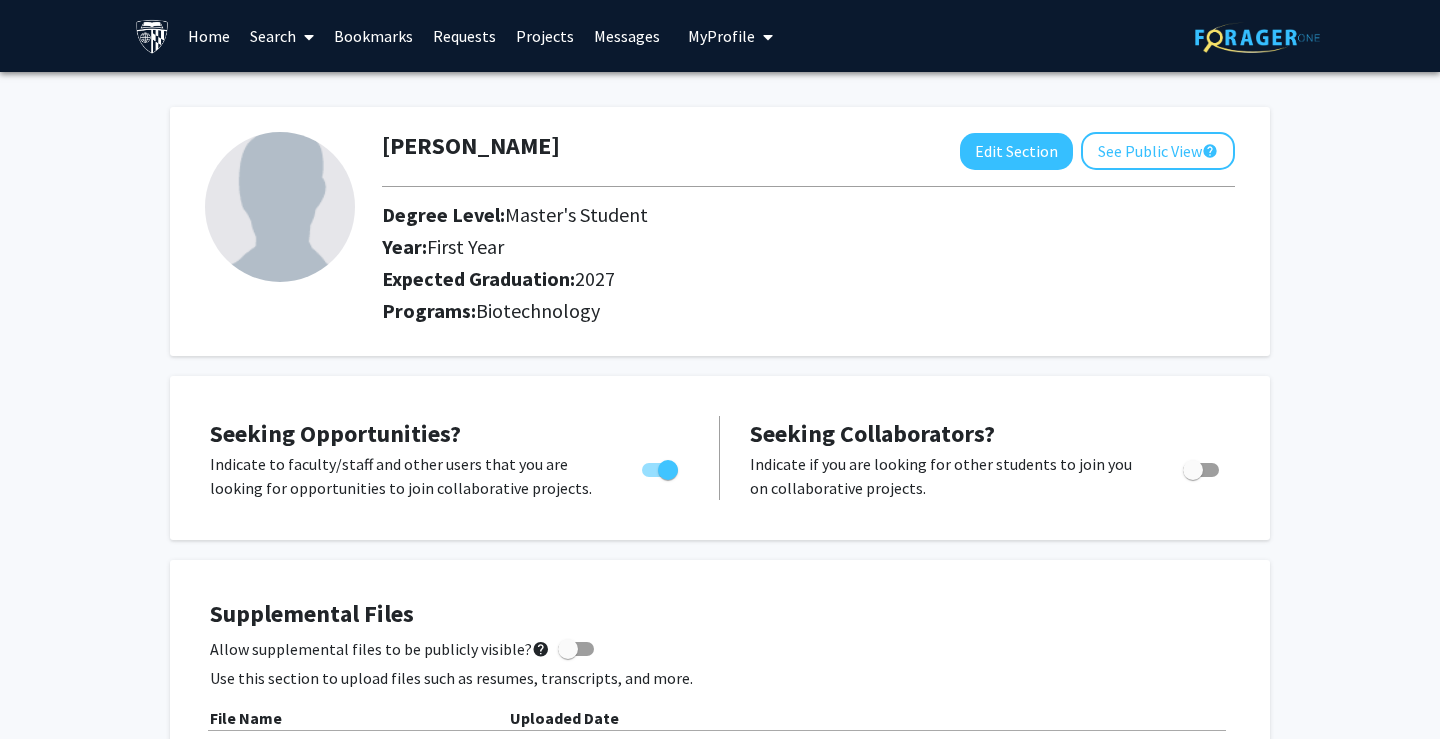 click on "Projects" at bounding box center (545, 36) 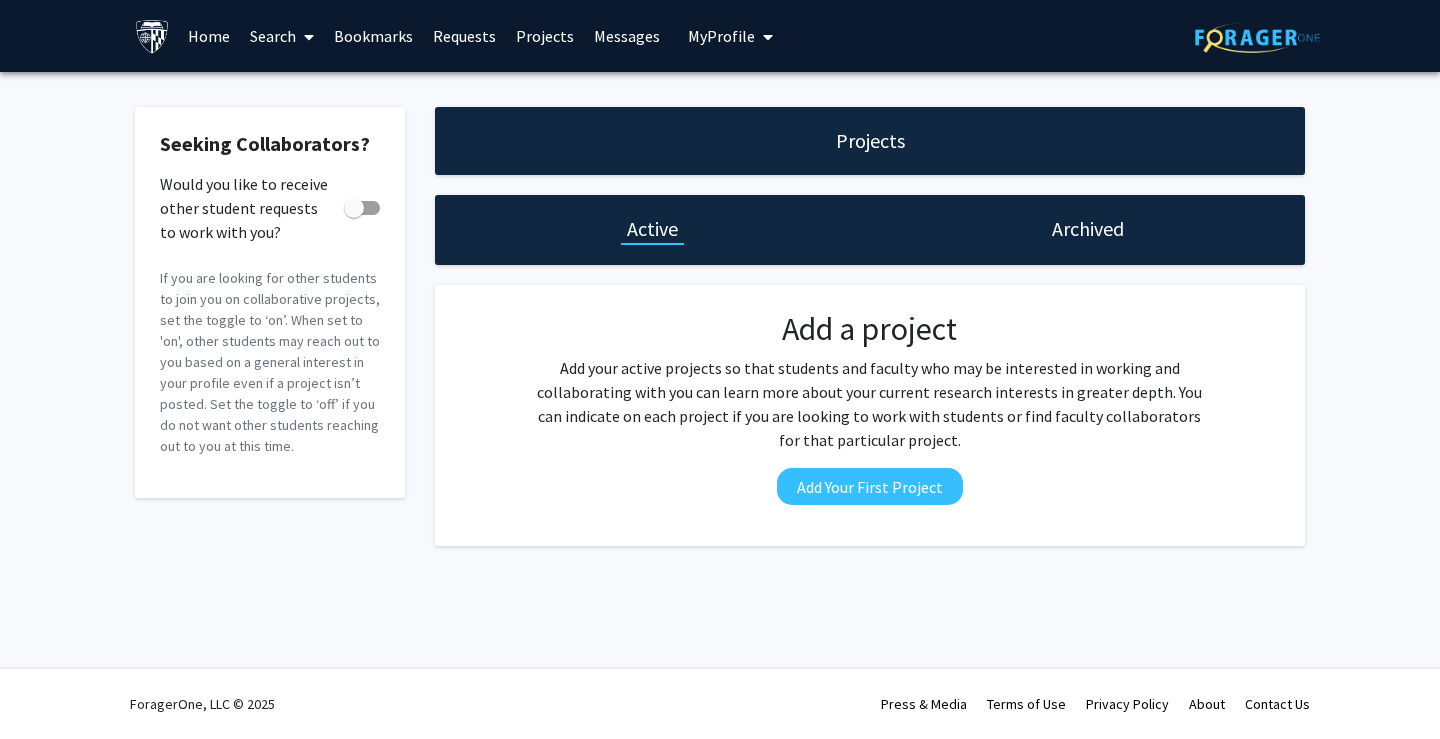 click on "Bookmarks" at bounding box center (373, 36) 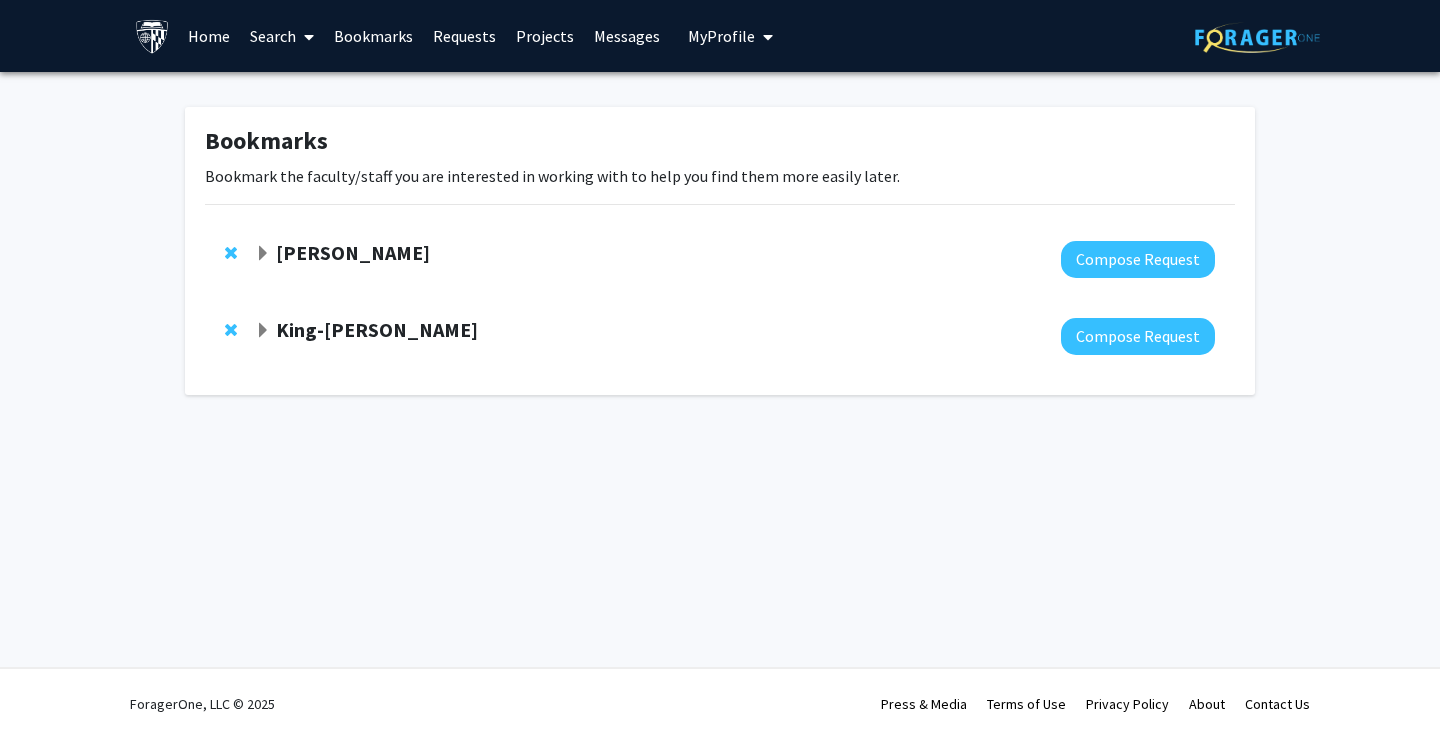 click on "Search" at bounding box center [282, 36] 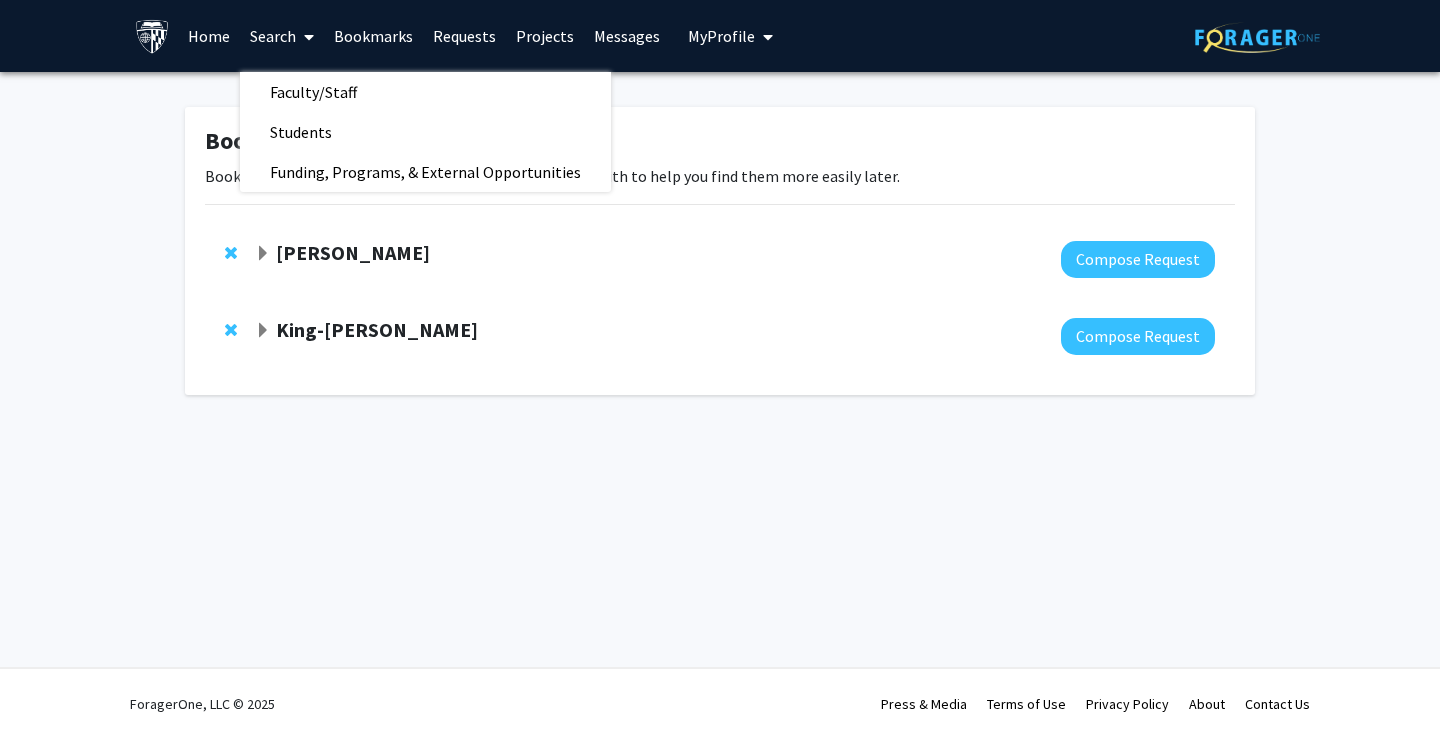 click on "Bookmarks" at bounding box center (373, 36) 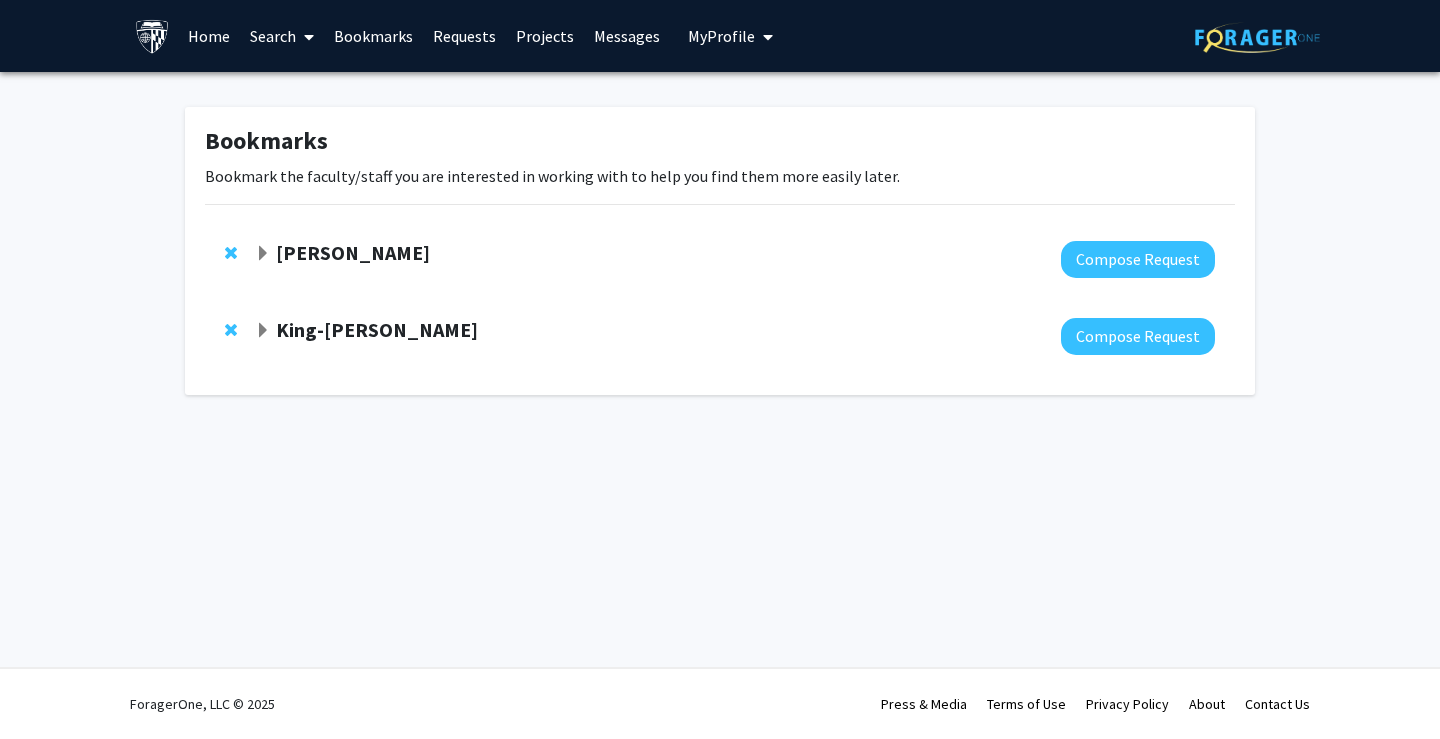 click on "[PERSON_NAME]" 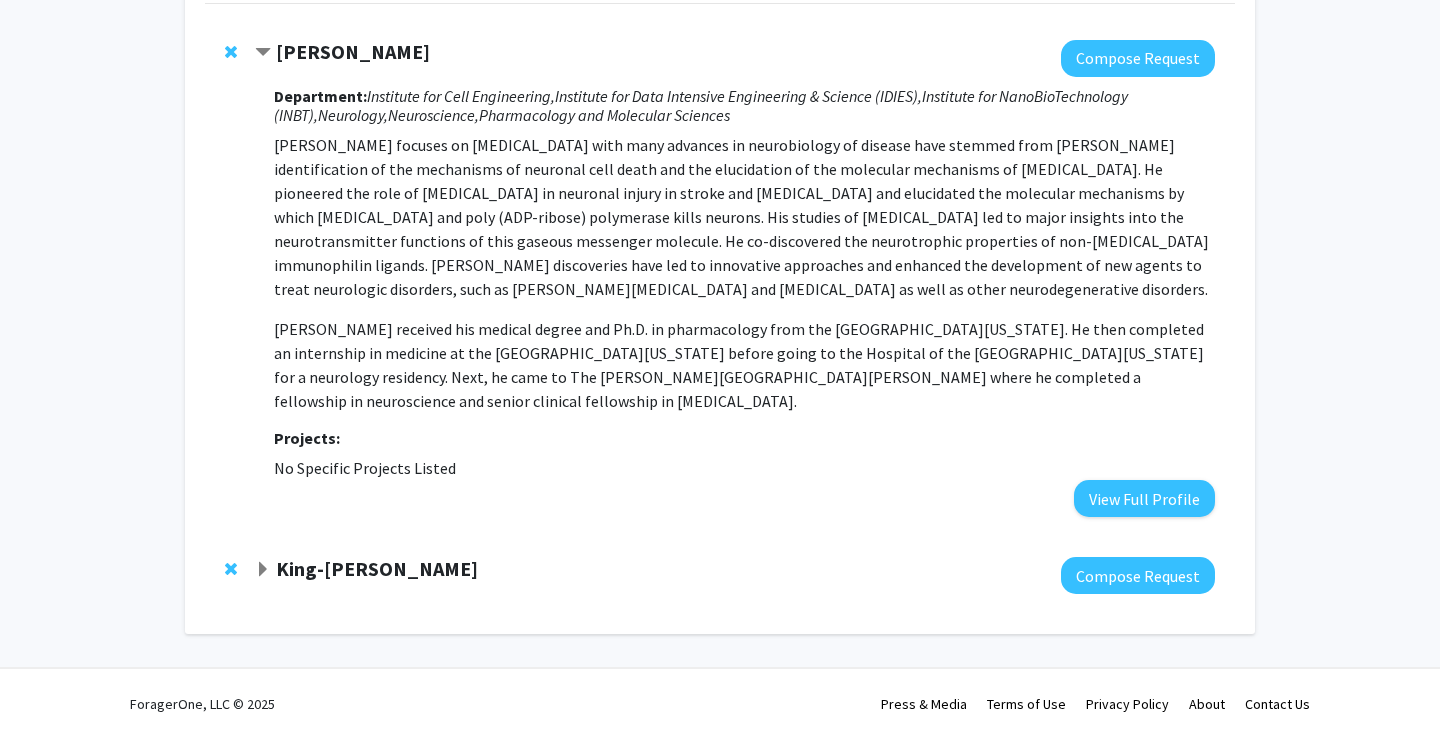 click on "King-[PERSON_NAME]" 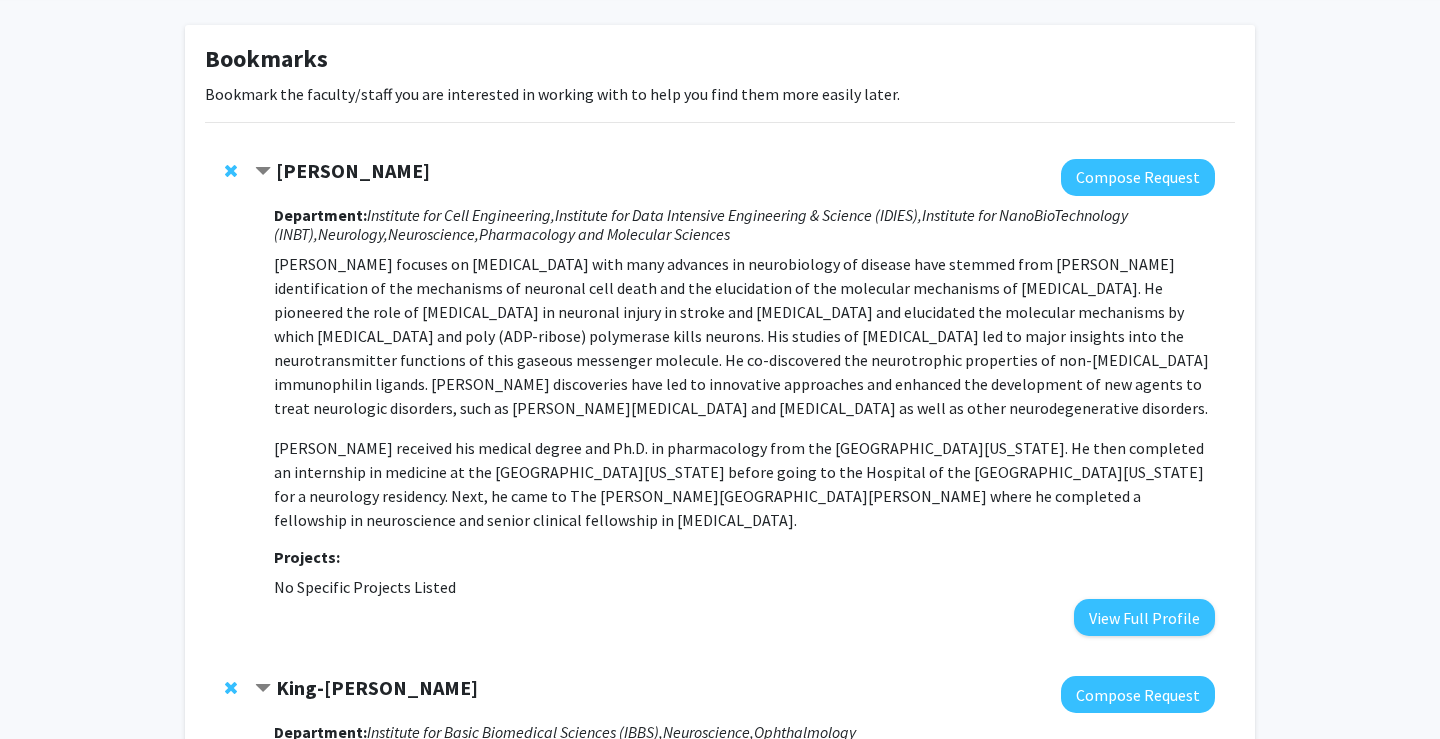 scroll, scrollTop: 12, scrollLeft: 0, axis: vertical 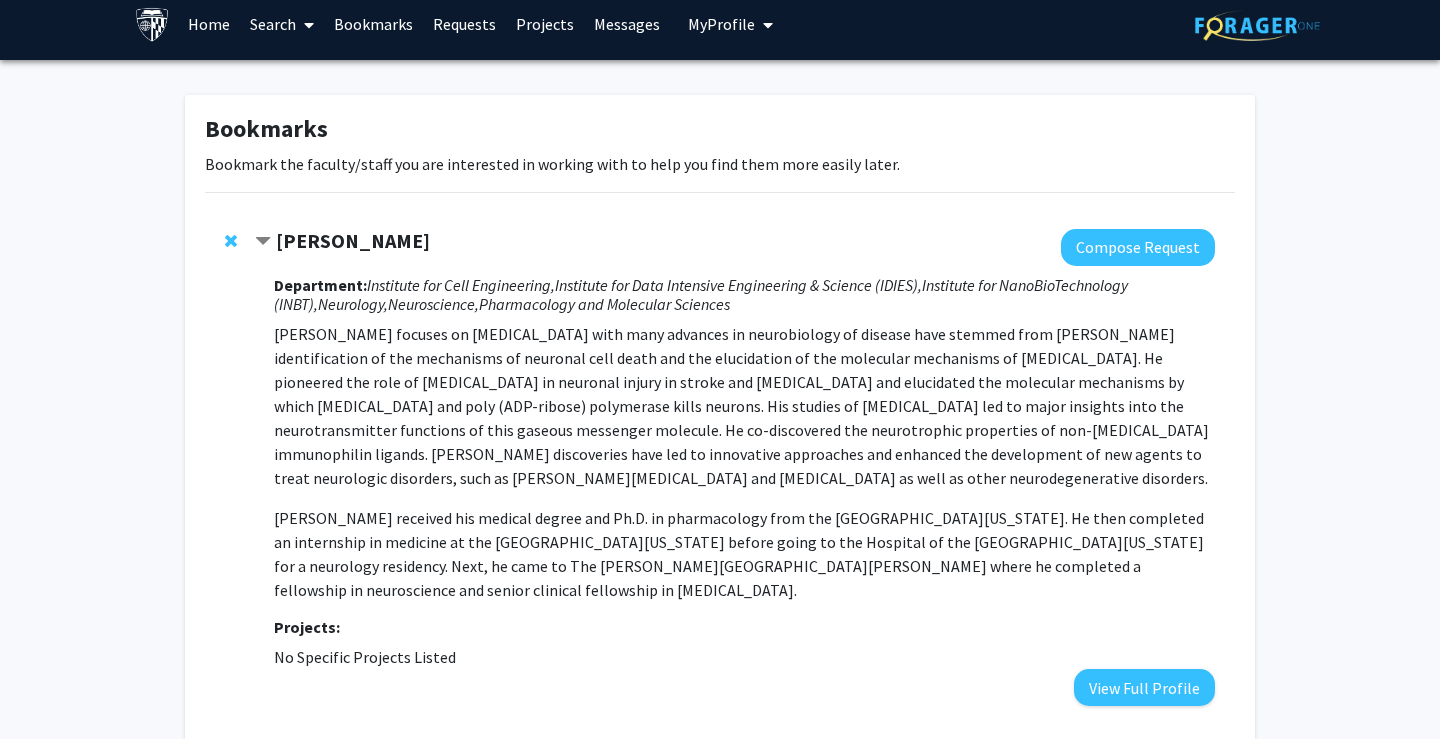 click on "Bookmarks" at bounding box center (373, 24) 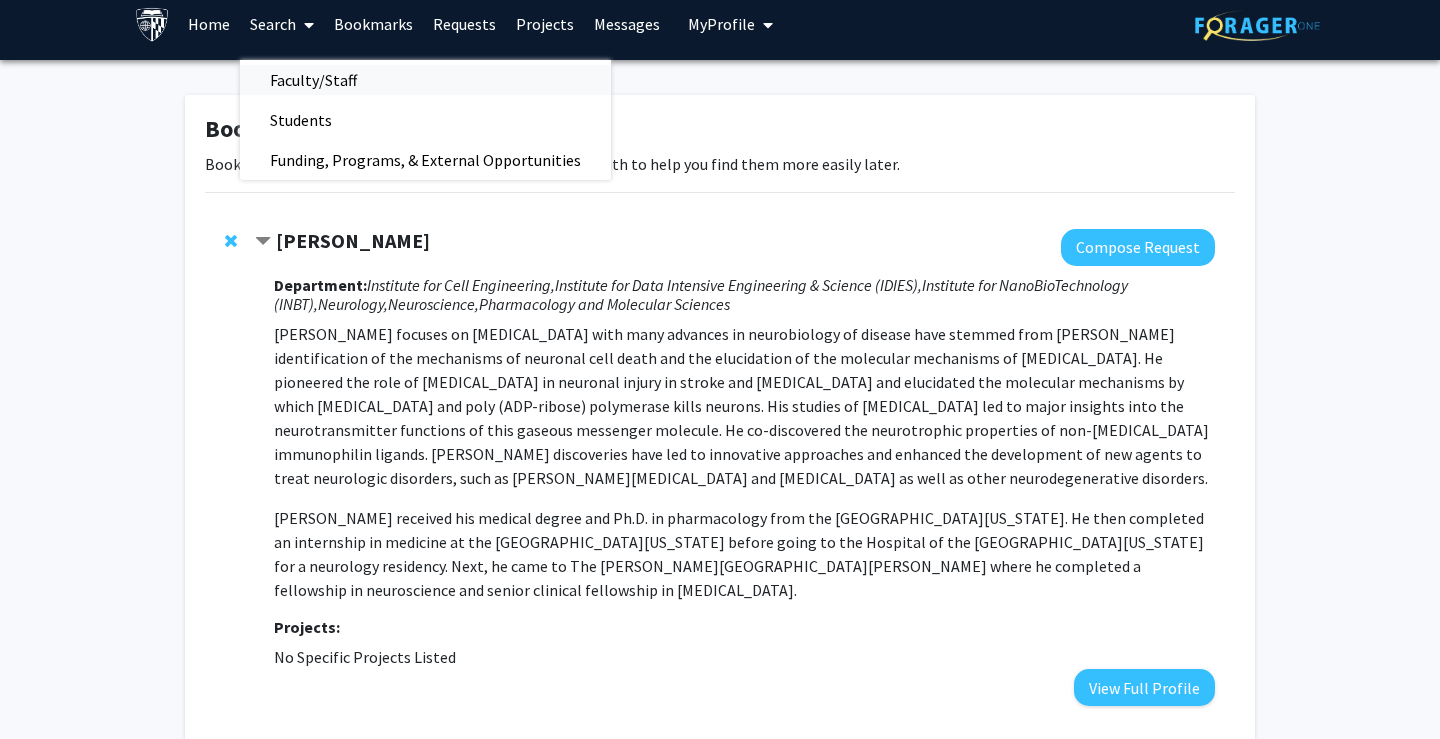 click on "Faculty/Staff" at bounding box center (313, 80) 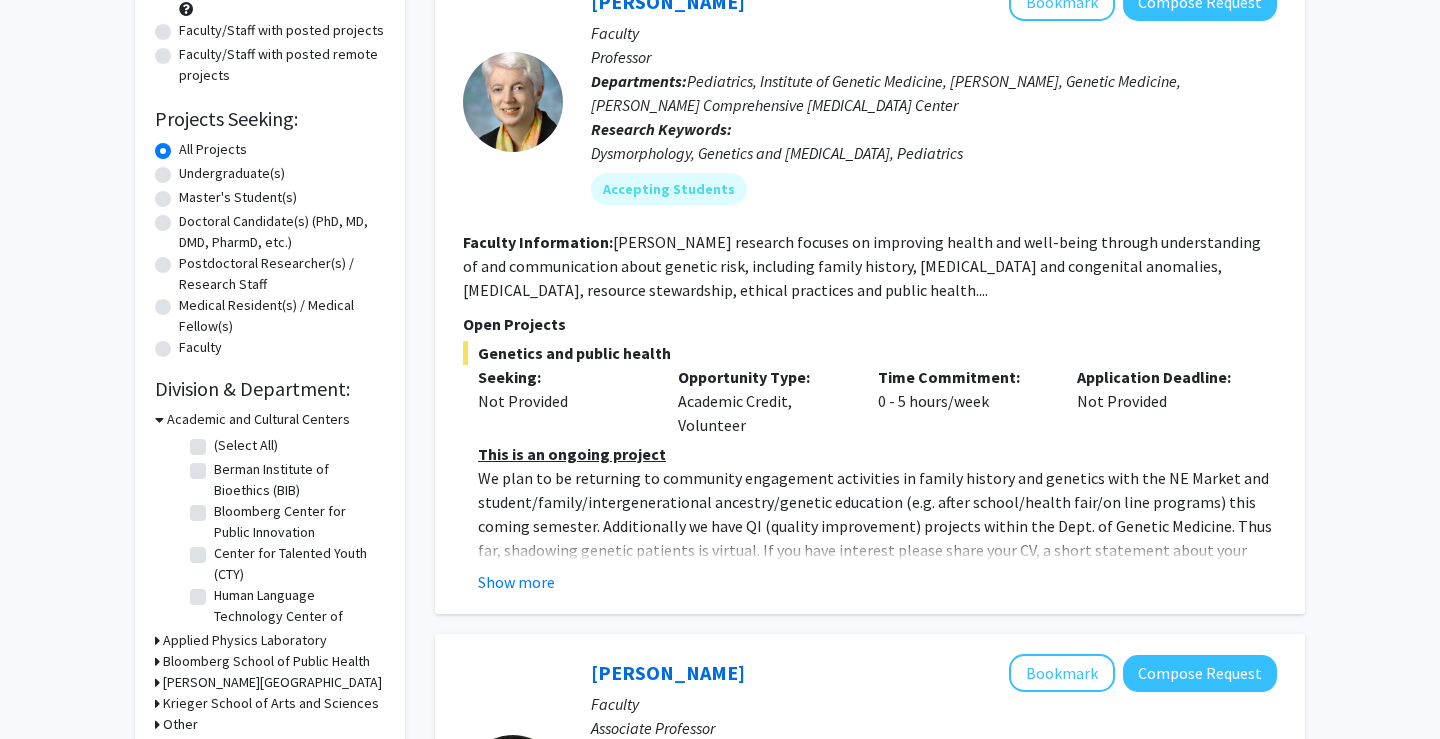 scroll, scrollTop: 237, scrollLeft: 0, axis: vertical 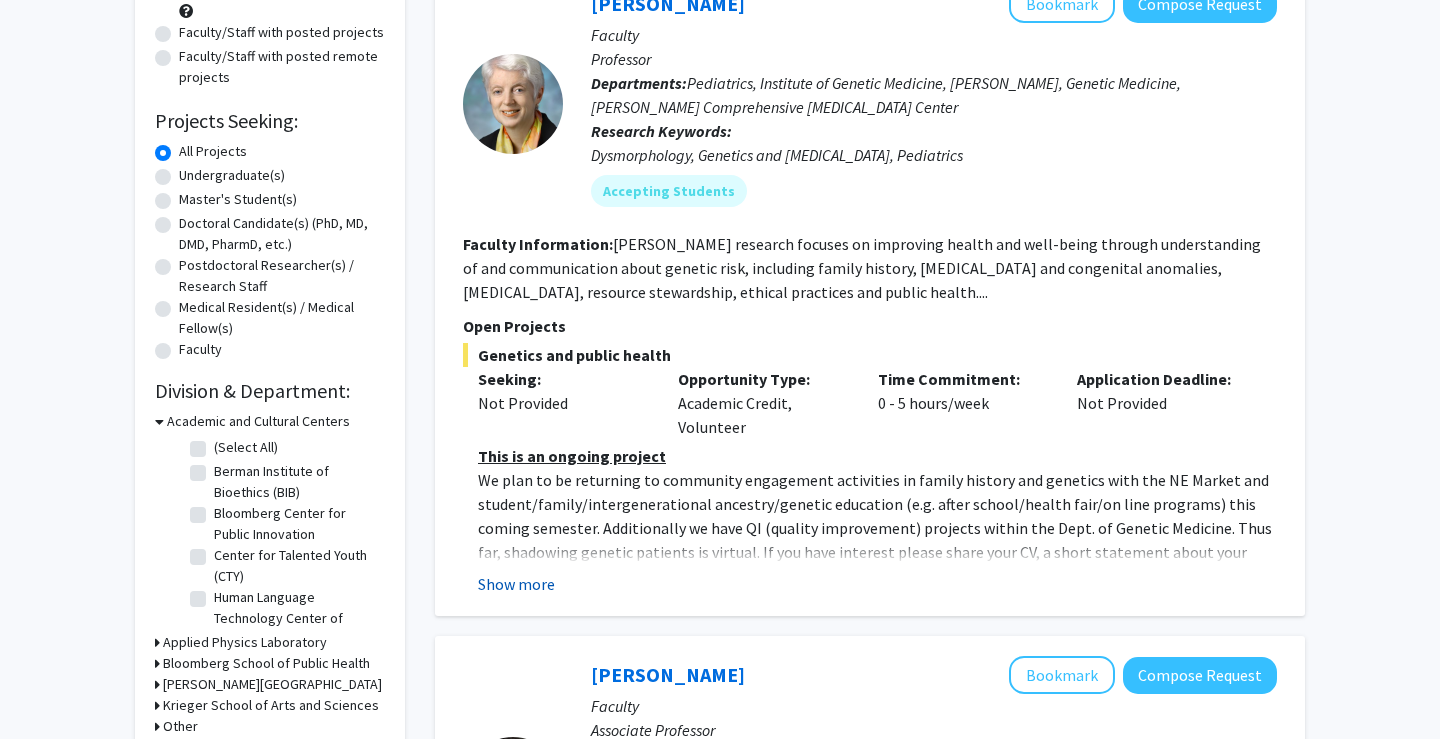 click on "Show more" 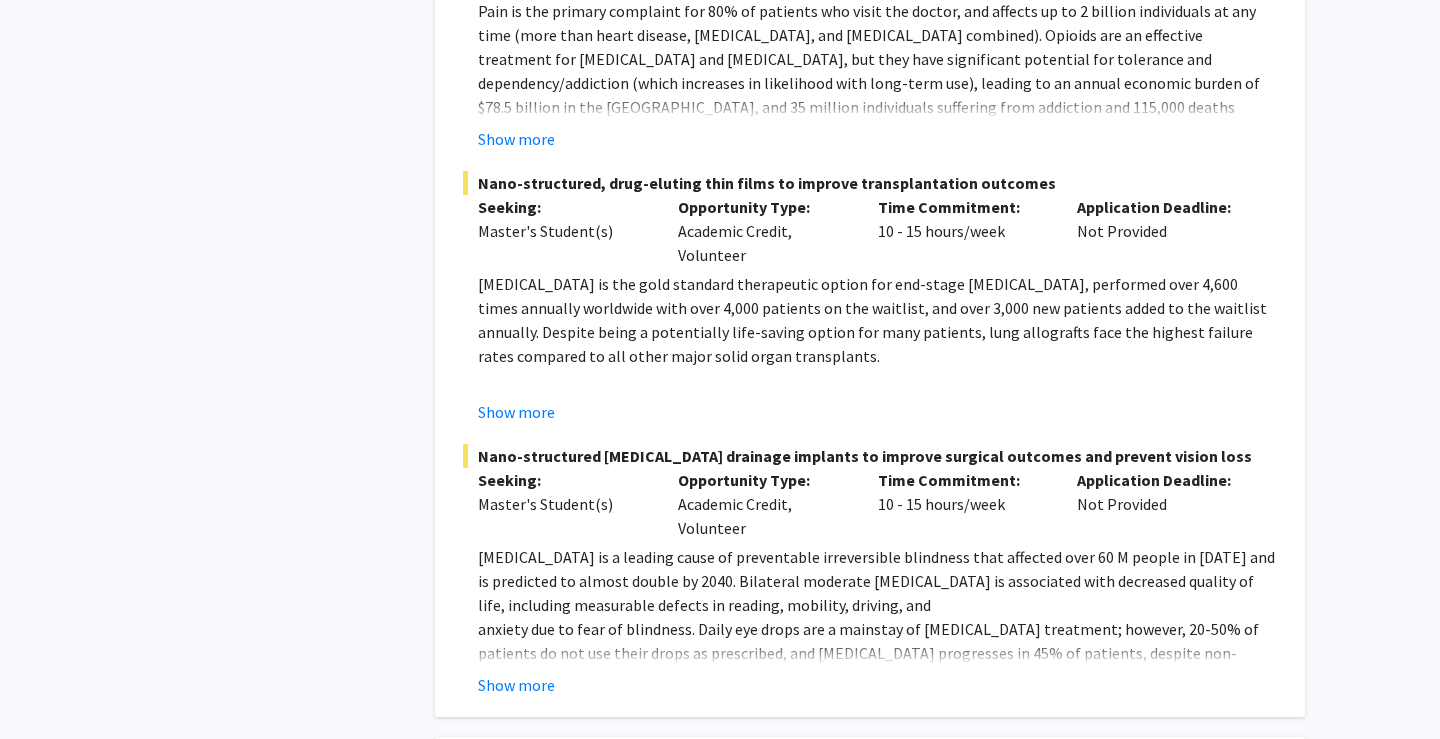 scroll, scrollTop: 3438, scrollLeft: 0, axis: vertical 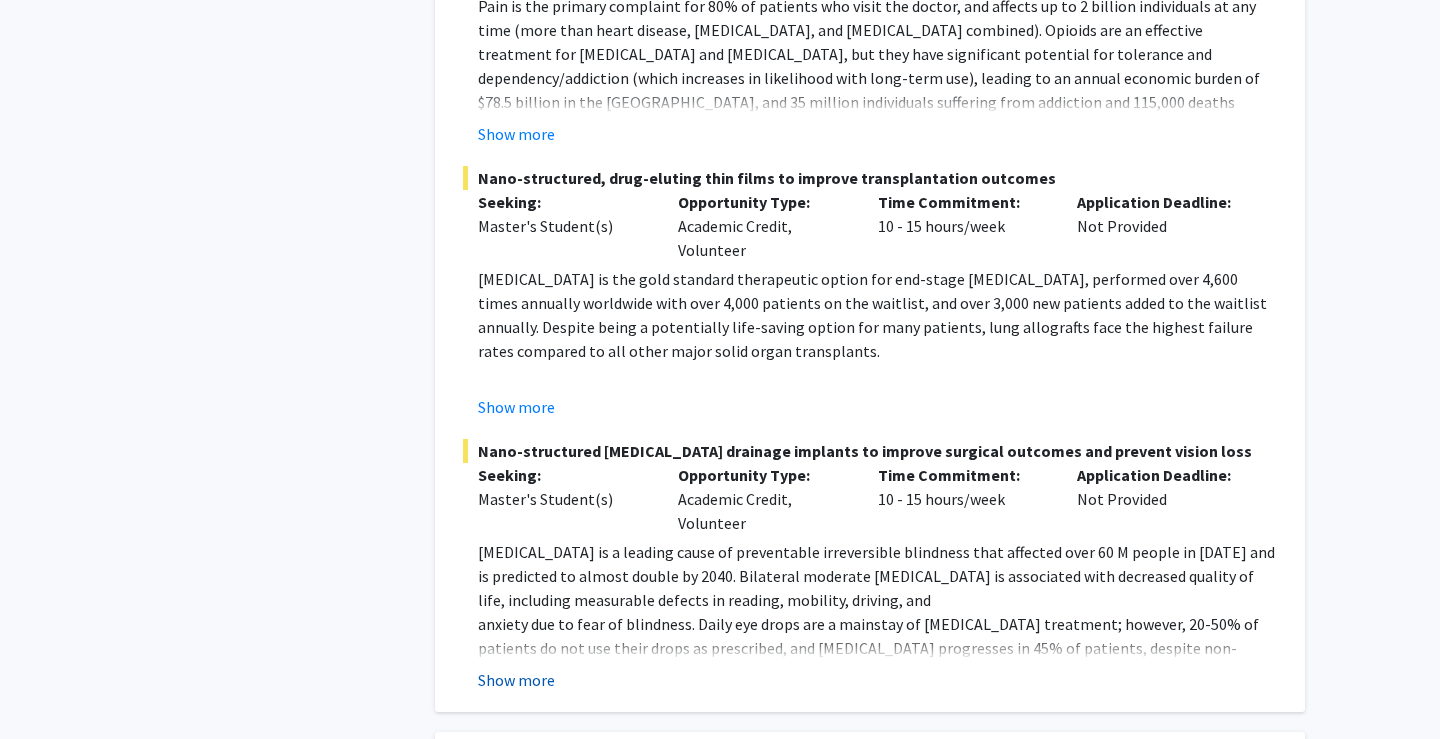 click on "Show more" 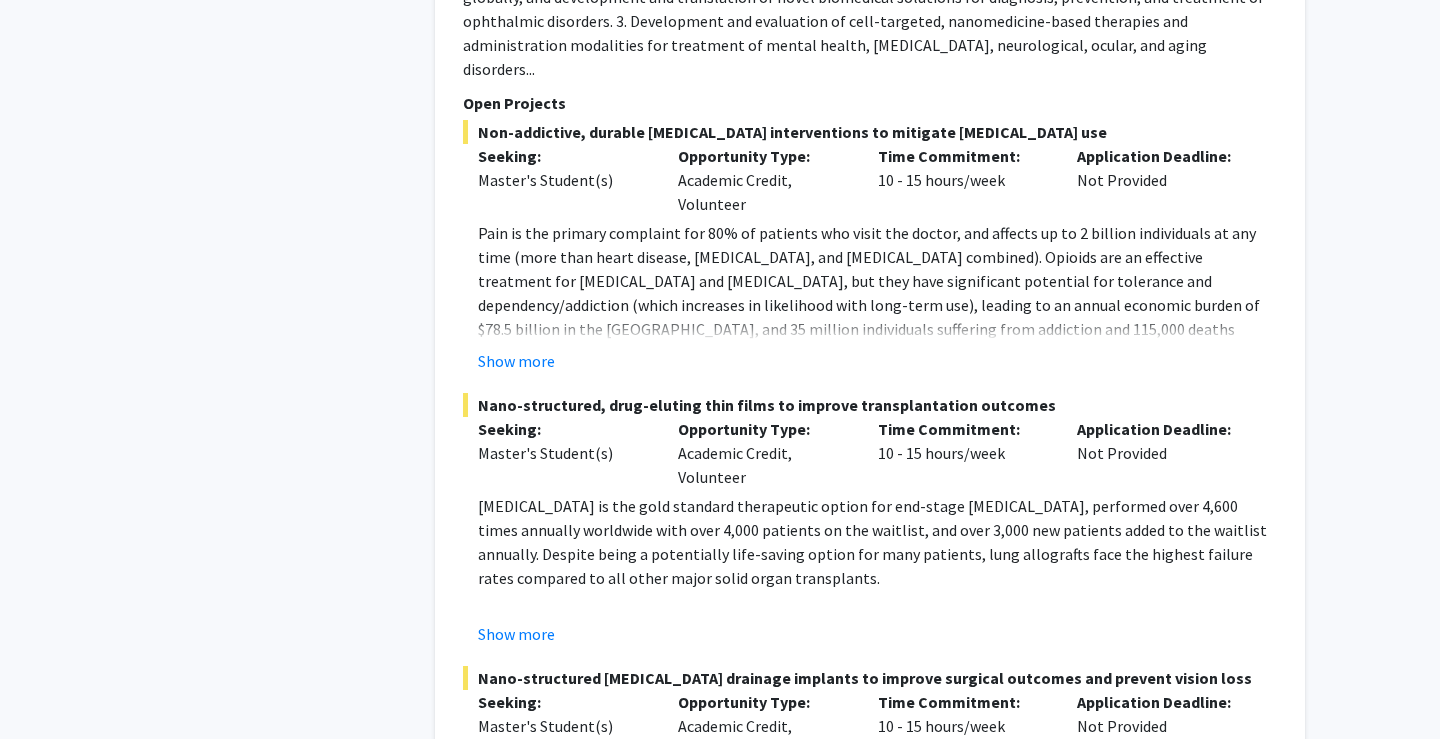 scroll, scrollTop: 3128, scrollLeft: 0, axis: vertical 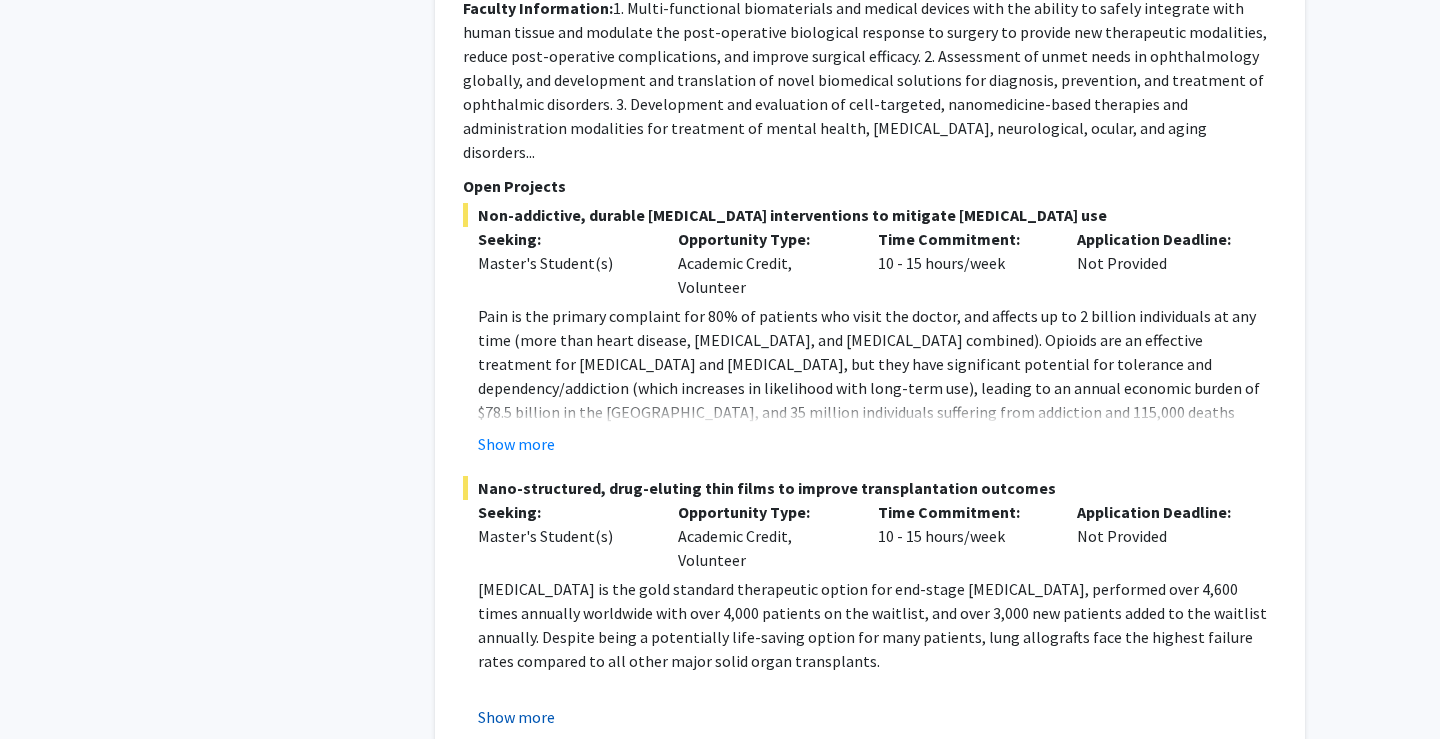 click on "Show more" 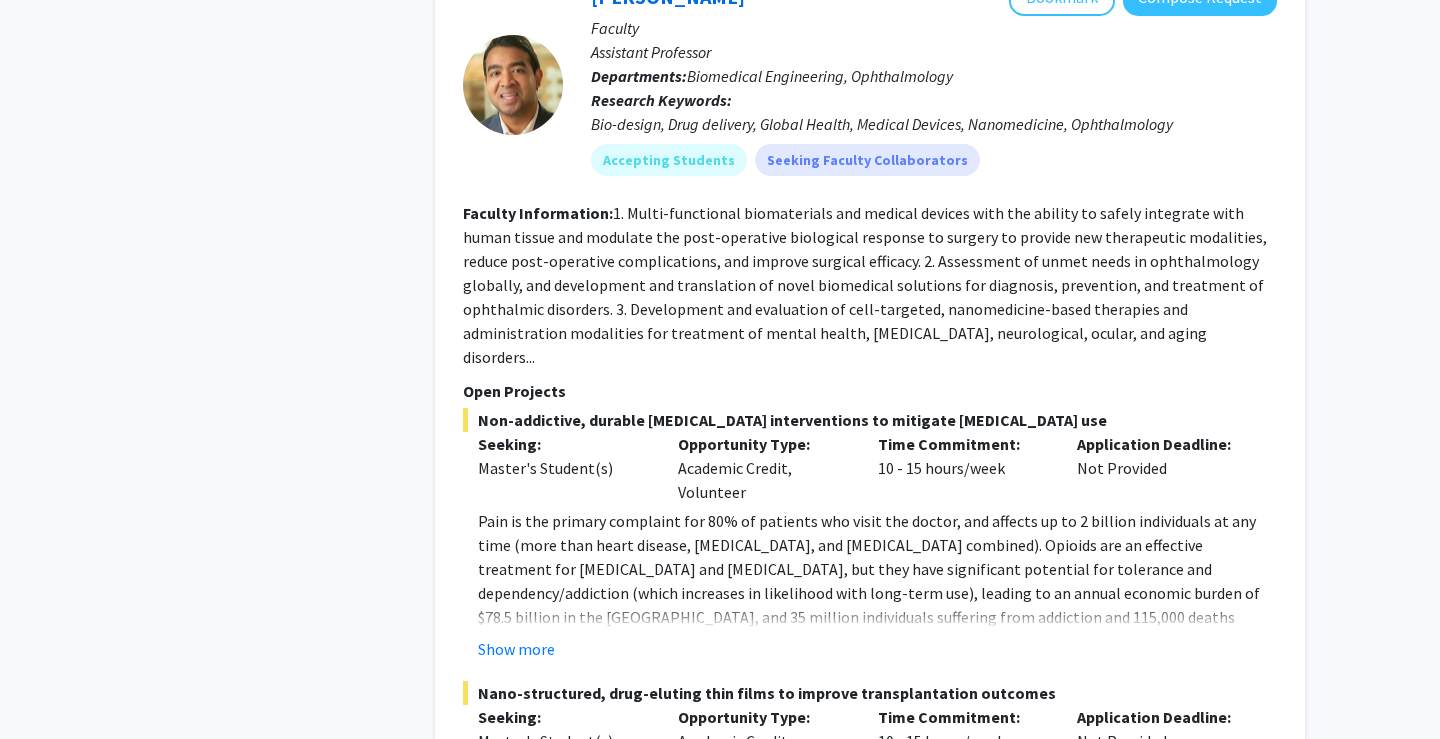 scroll, scrollTop: 2922, scrollLeft: 0, axis: vertical 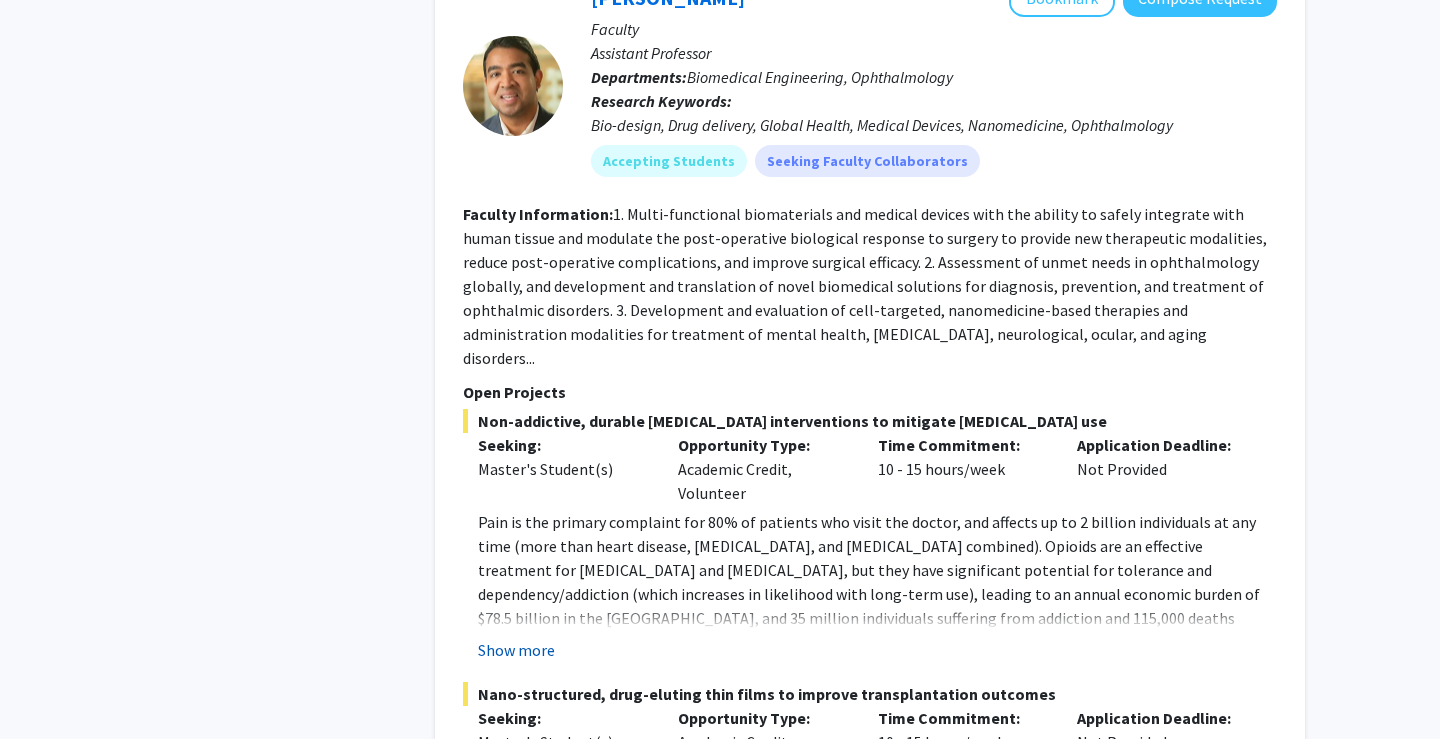 click on "Show more" 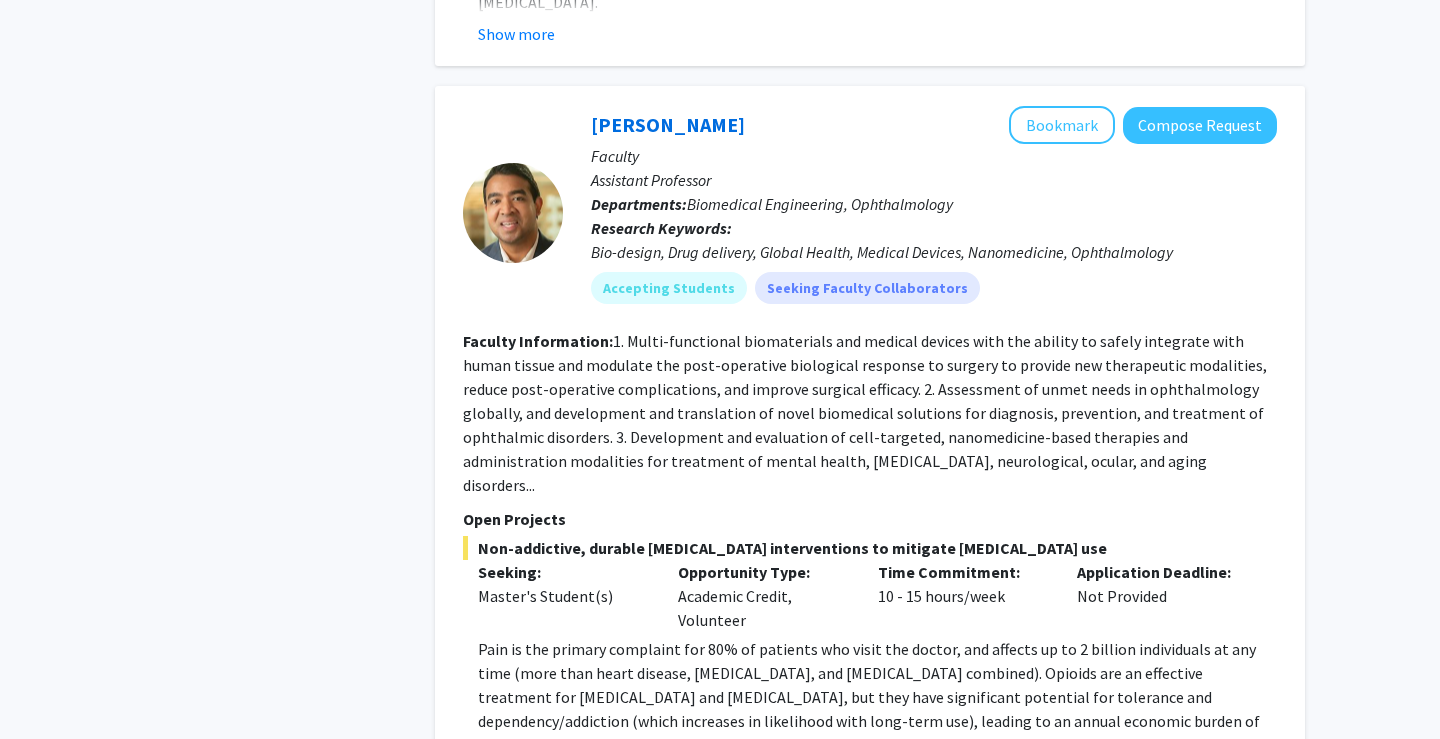 scroll, scrollTop: 2784, scrollLeft: 0, axis: vertical 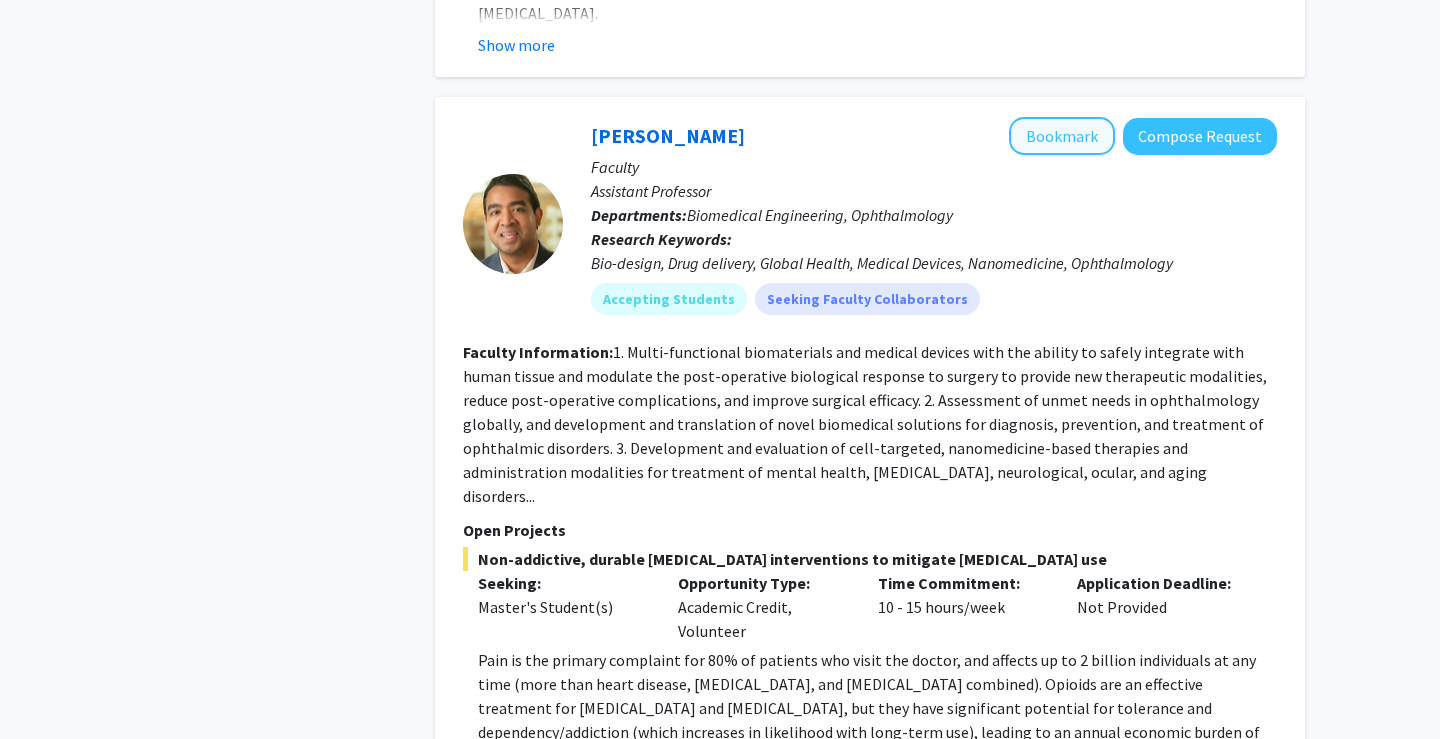 click on "Bookmark" 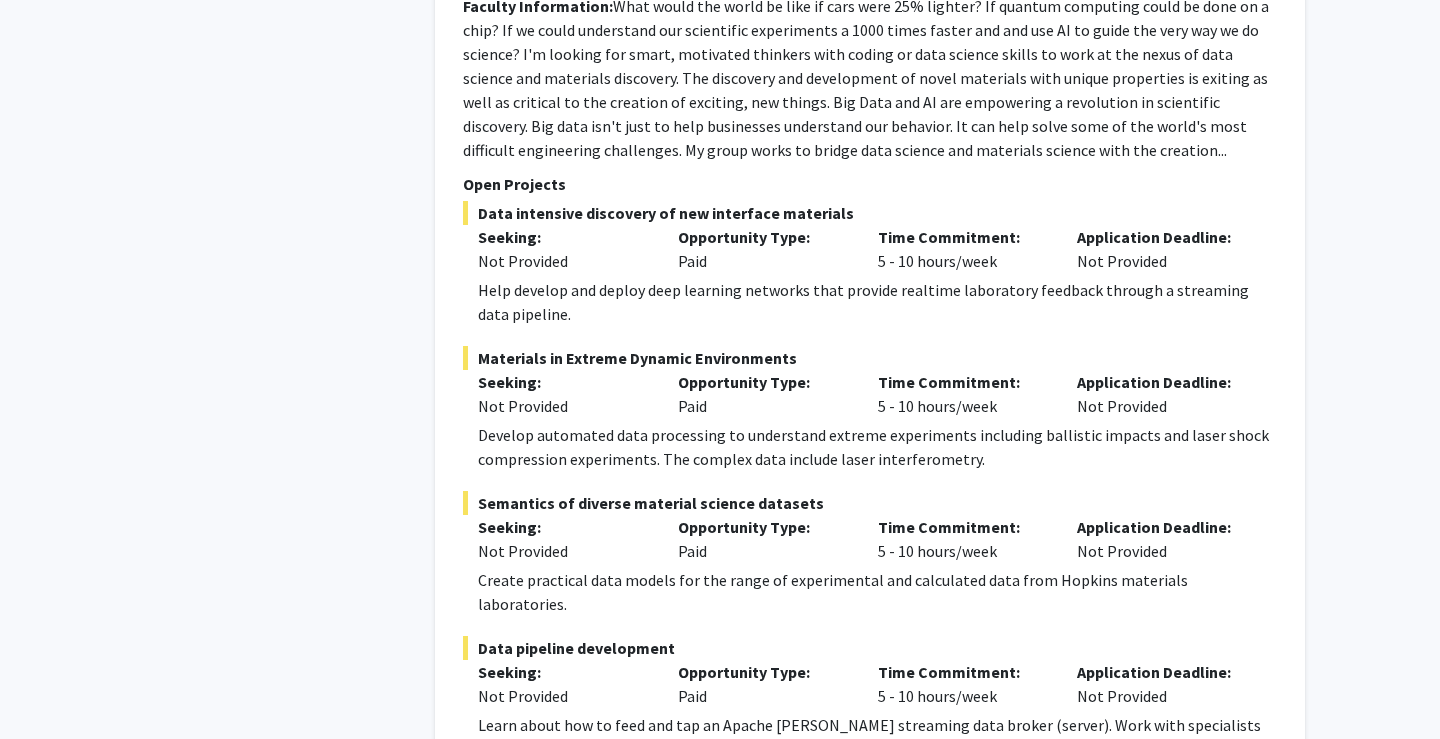 scroll, scrollTop: 5298, scrollLeft: 0, axis: vertical 